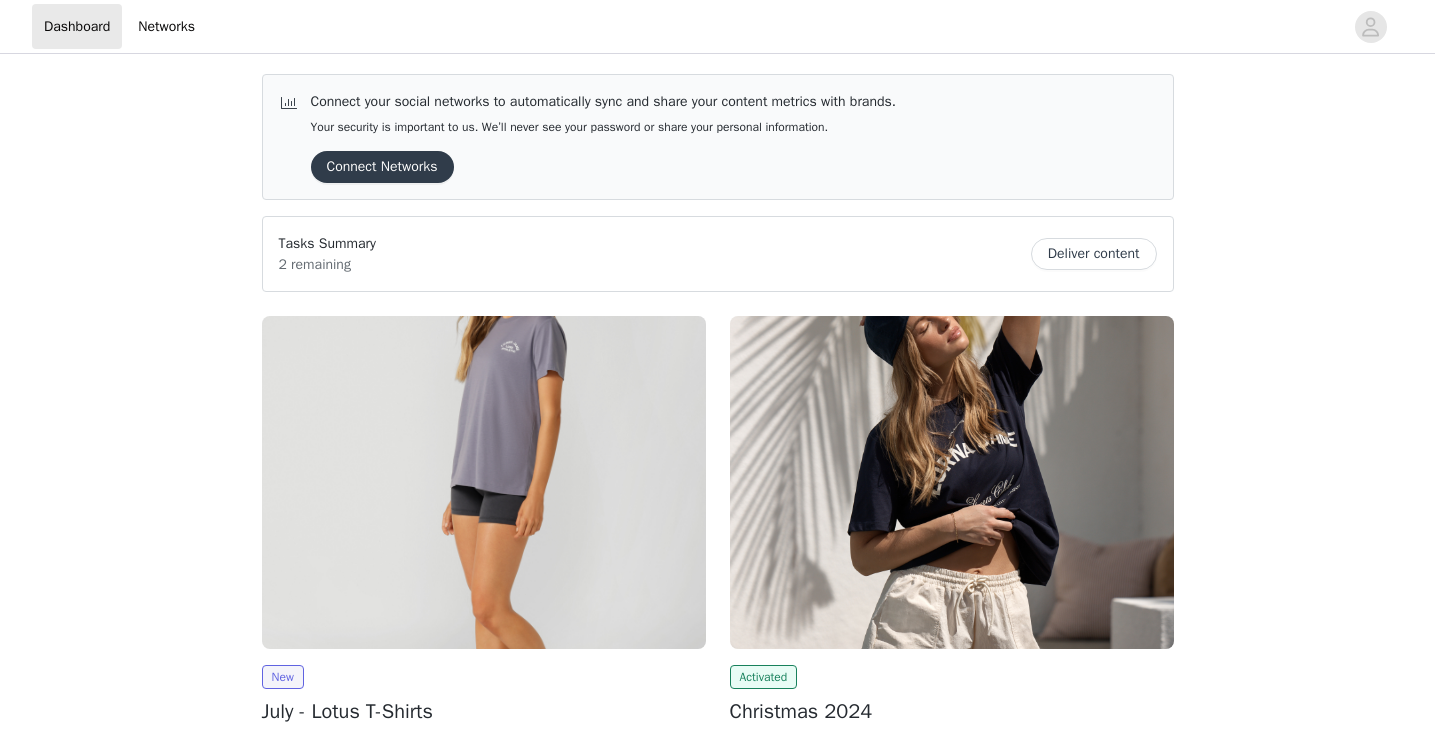 scroll, scrollTop: 0, scrollLeft: 0, axis: both 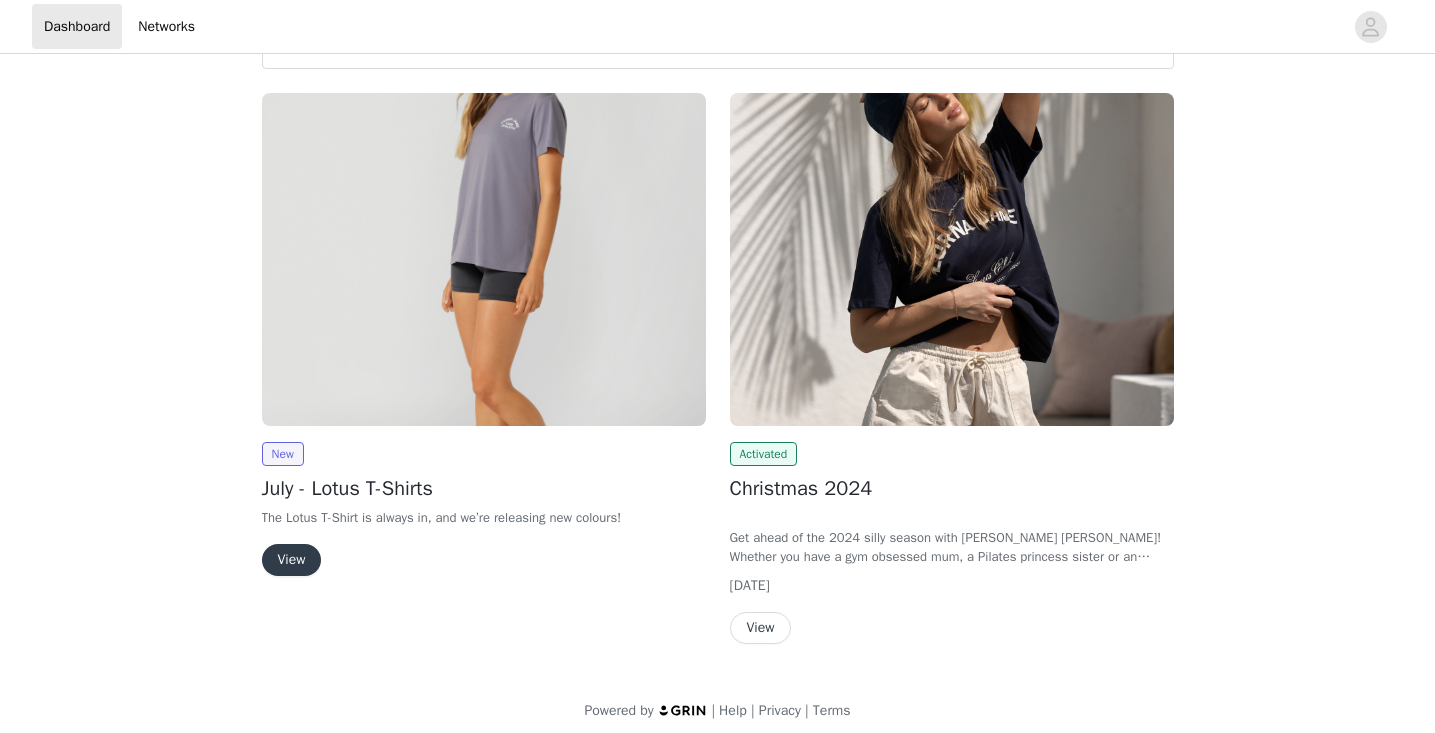 click on "View" at bounding box center (292, 560) 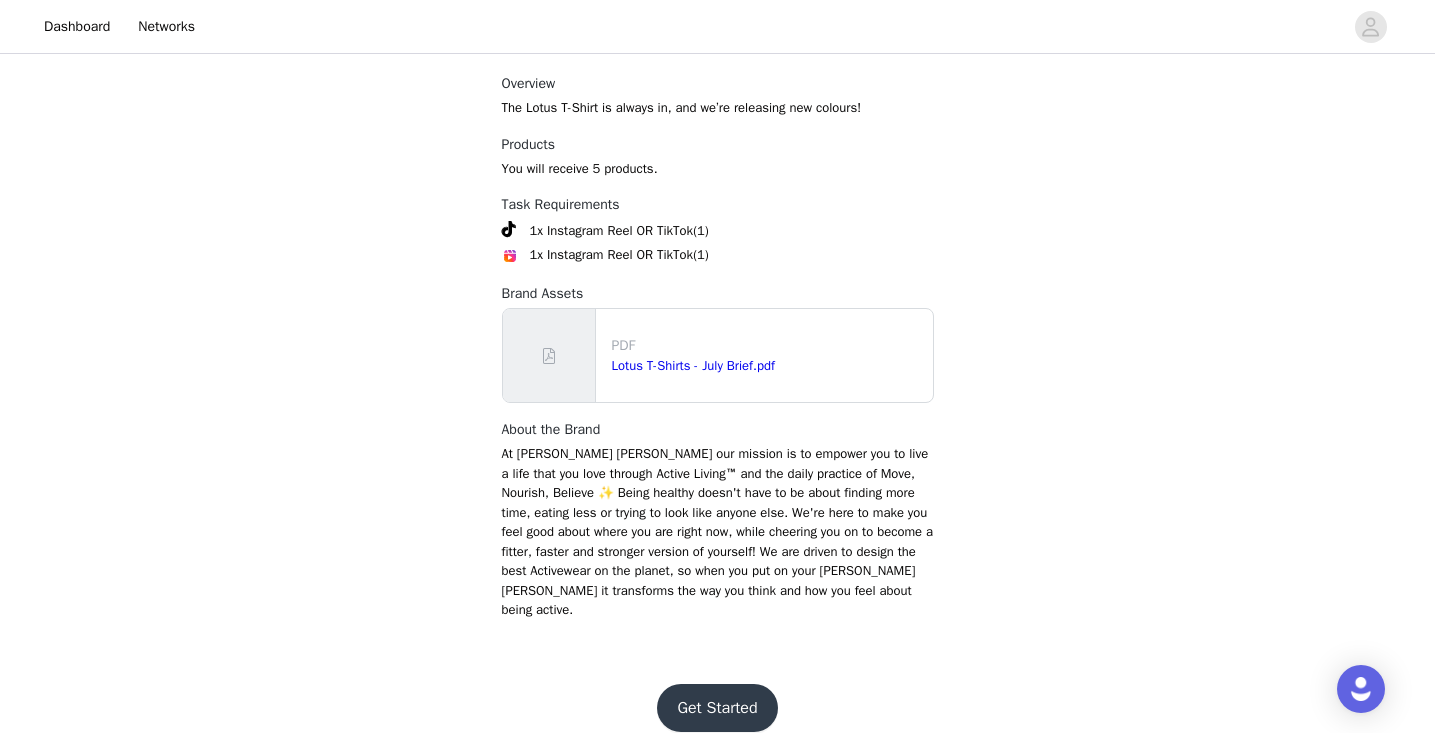 scroll, scrollTop: 832, scrollLeft: 0, axis: vertical 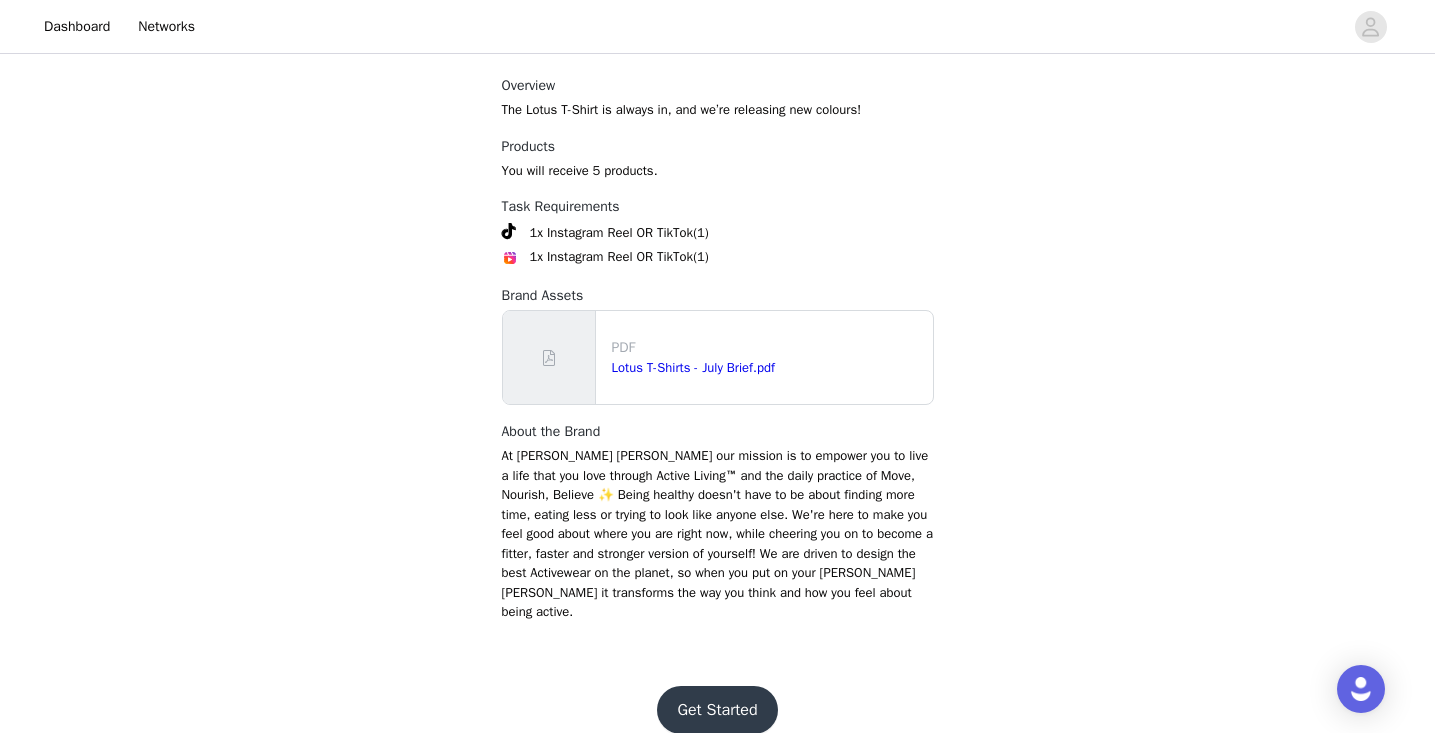 click on "Get Started" at bounding box center (717, 710) 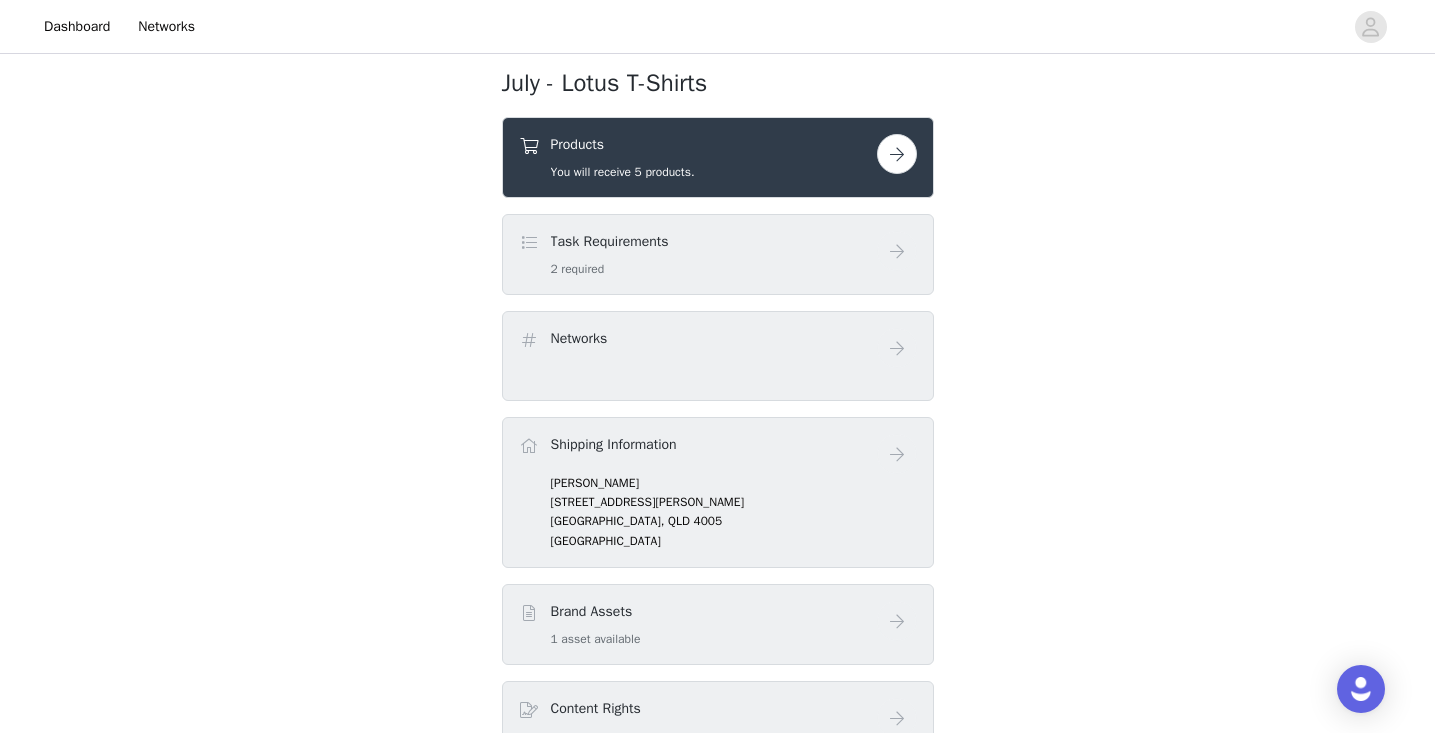 scroll, scrollTop: 733, scrollLeft: 0, axis: vertical 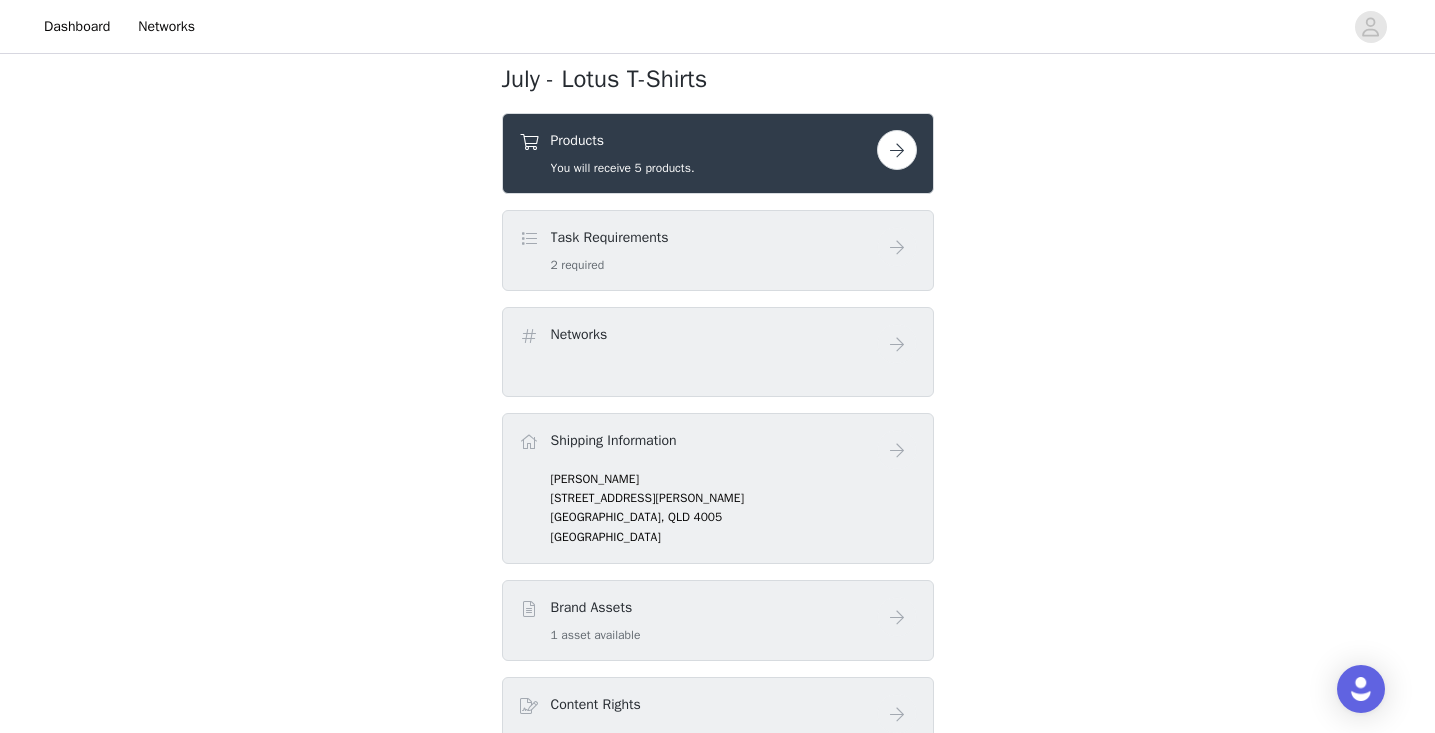 click on "Networks" at bounding box center [718, 352] 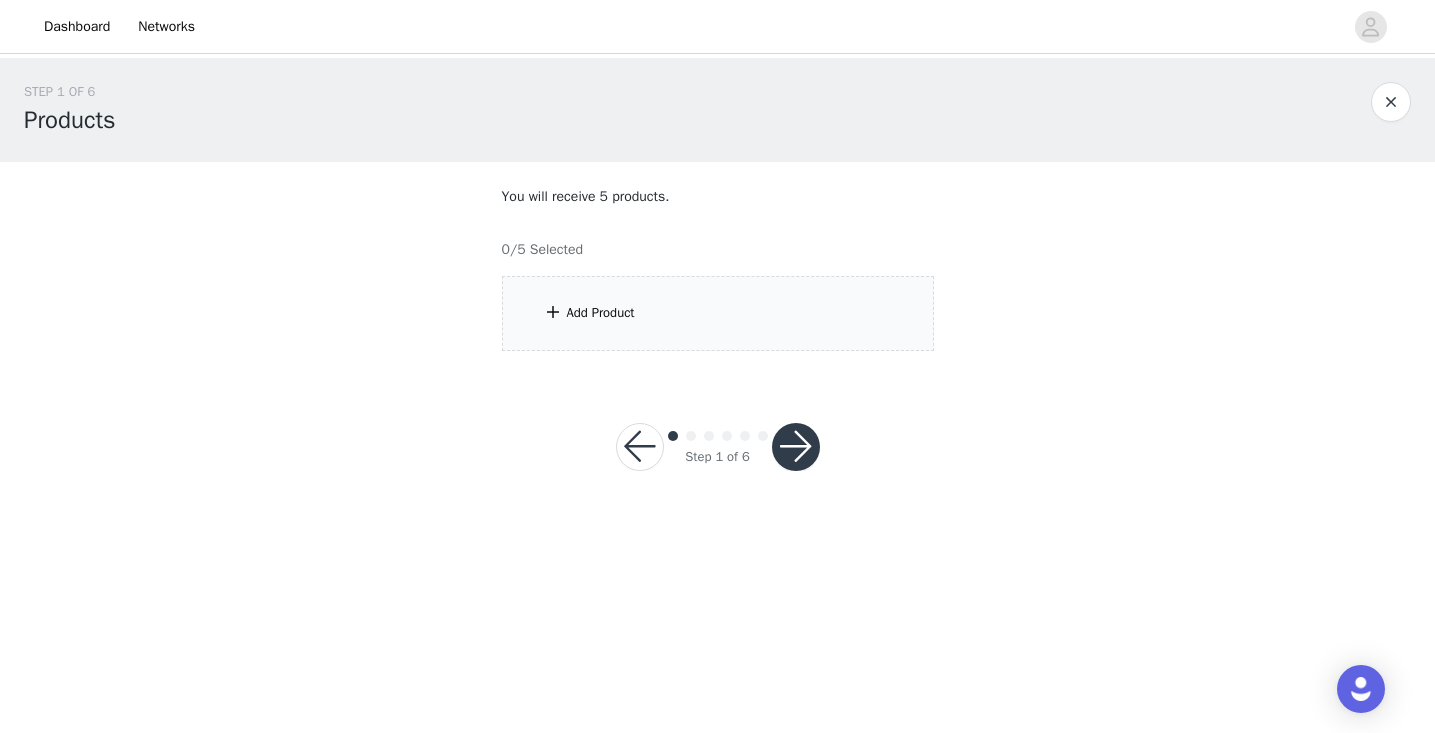 click on "Add Product" at bounding box center (601, 313) 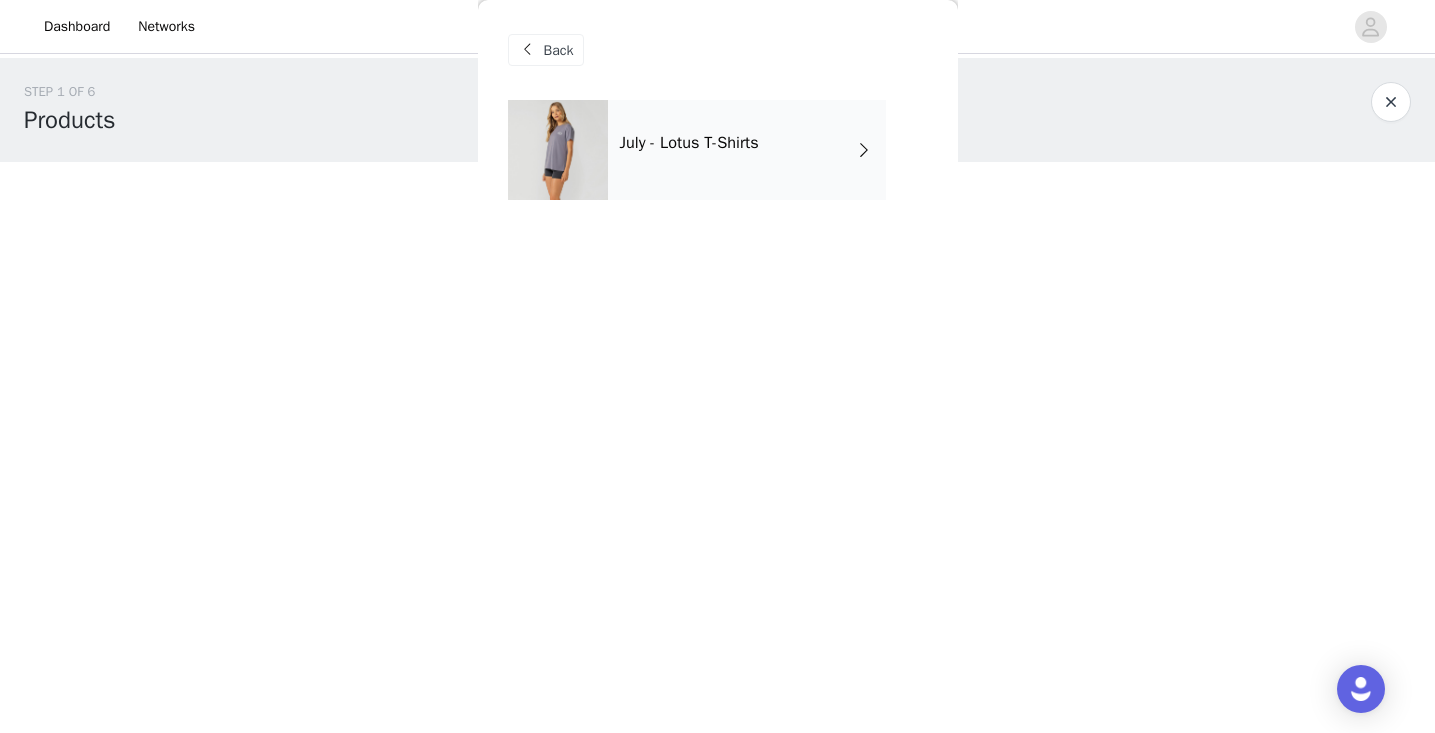 click on "July - Lotus T-Shirts" at bounding box center (747, 150) 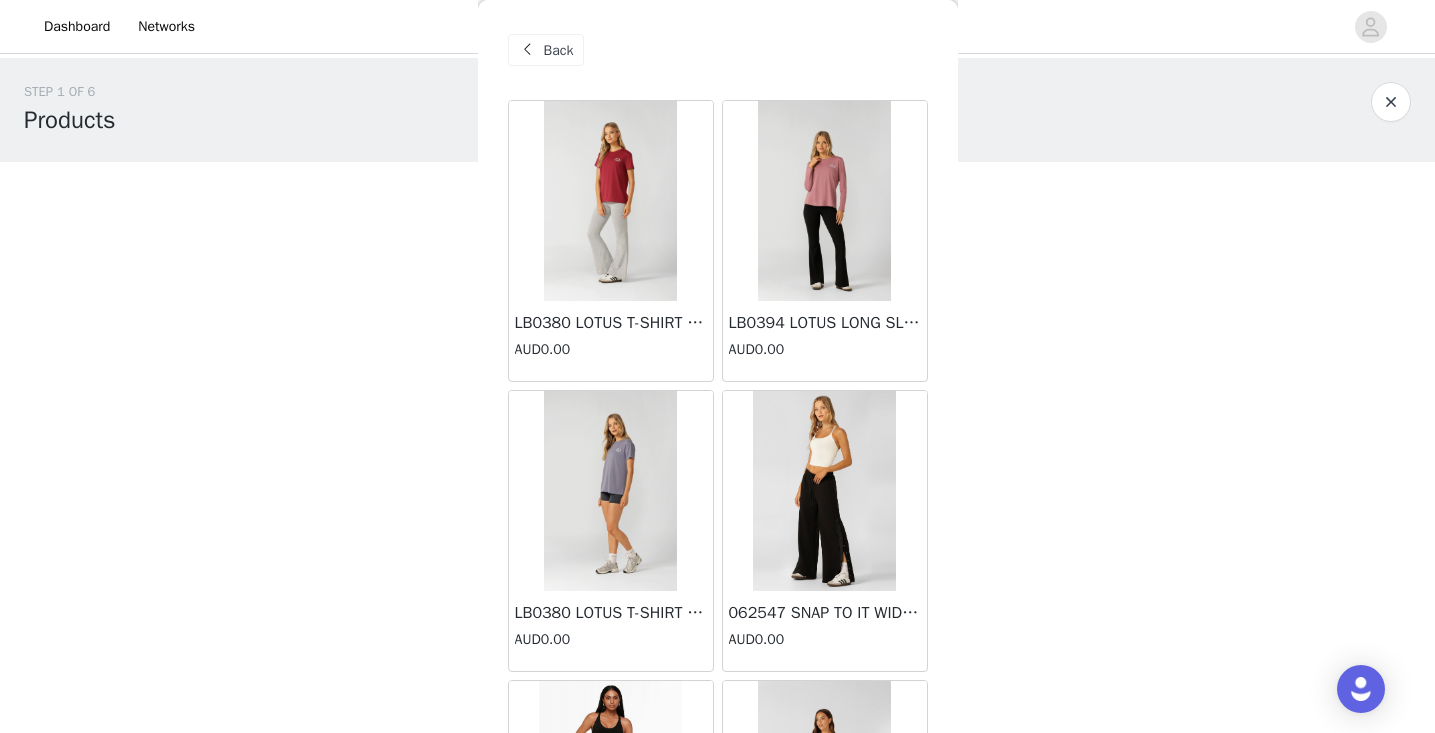 click at bounding box center (610, 201) 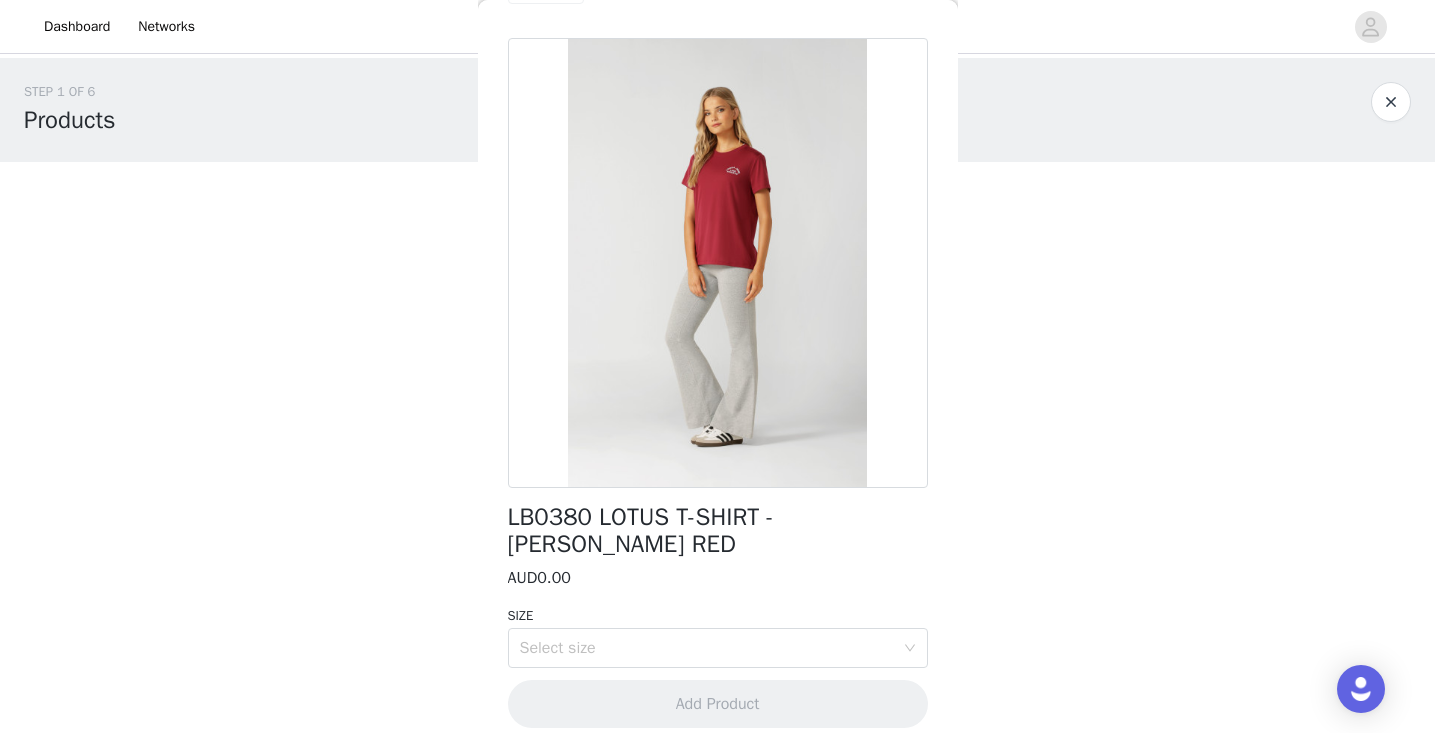scroll, scrollTop: 53, scrollLeft: 0, axis: vertical 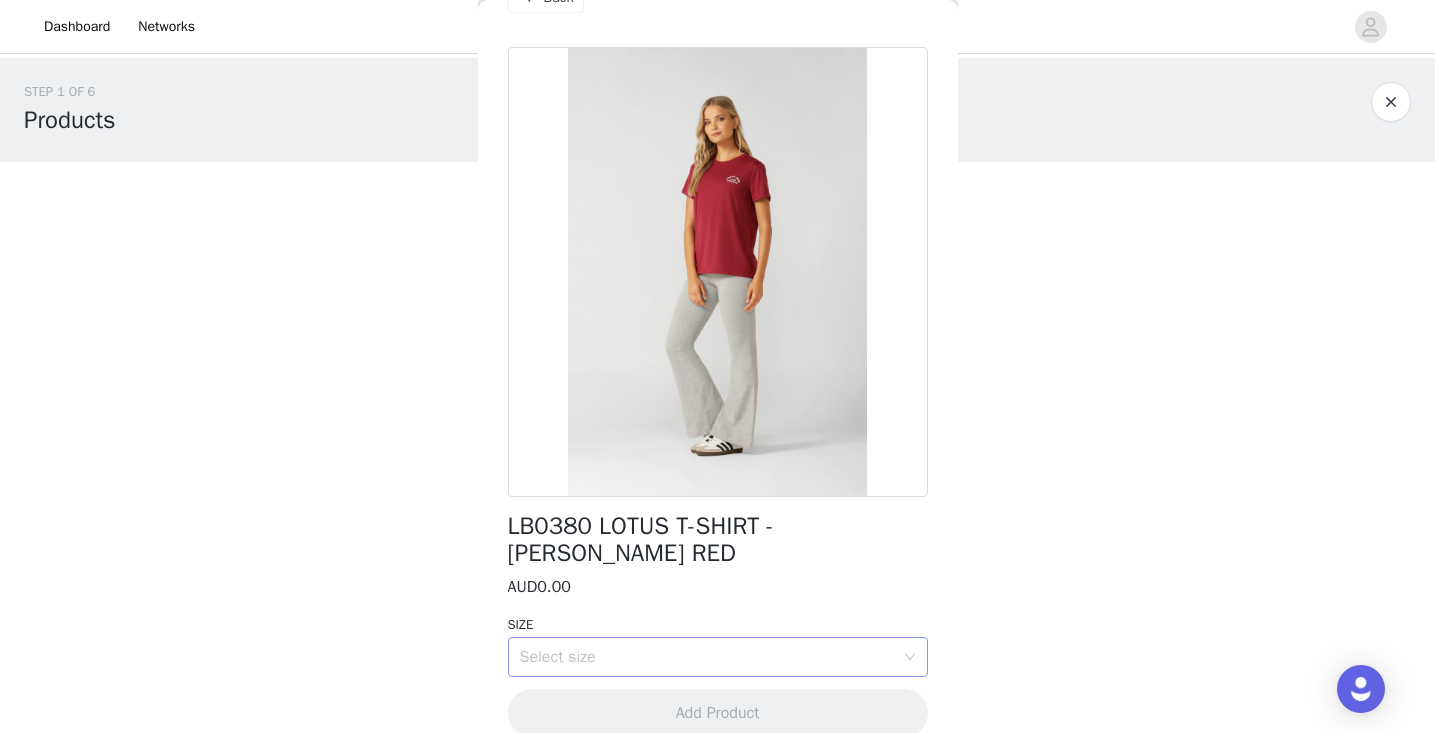 click on "Select size" at bounding box center (718, 657) 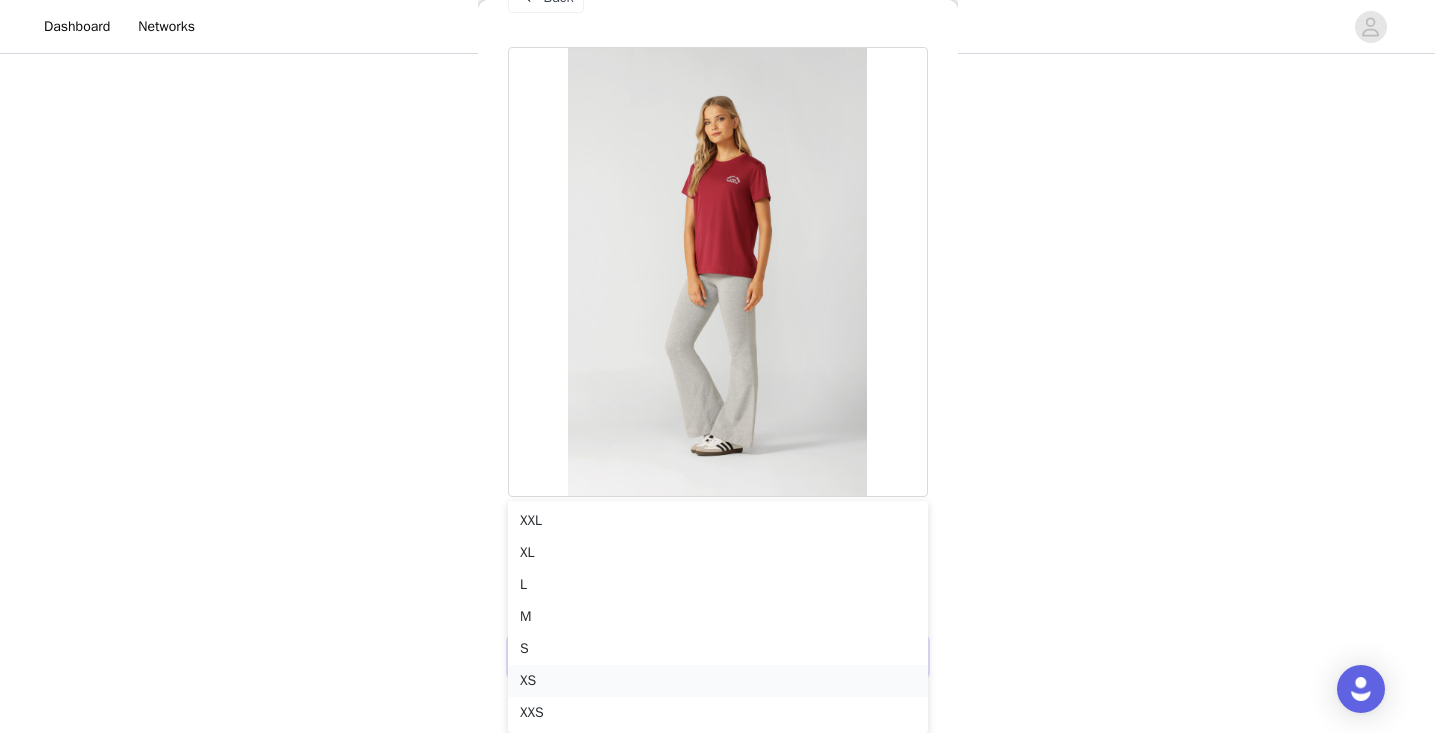 scroll, scrollTop: 152, scrollLeft: 0, axis: vertical 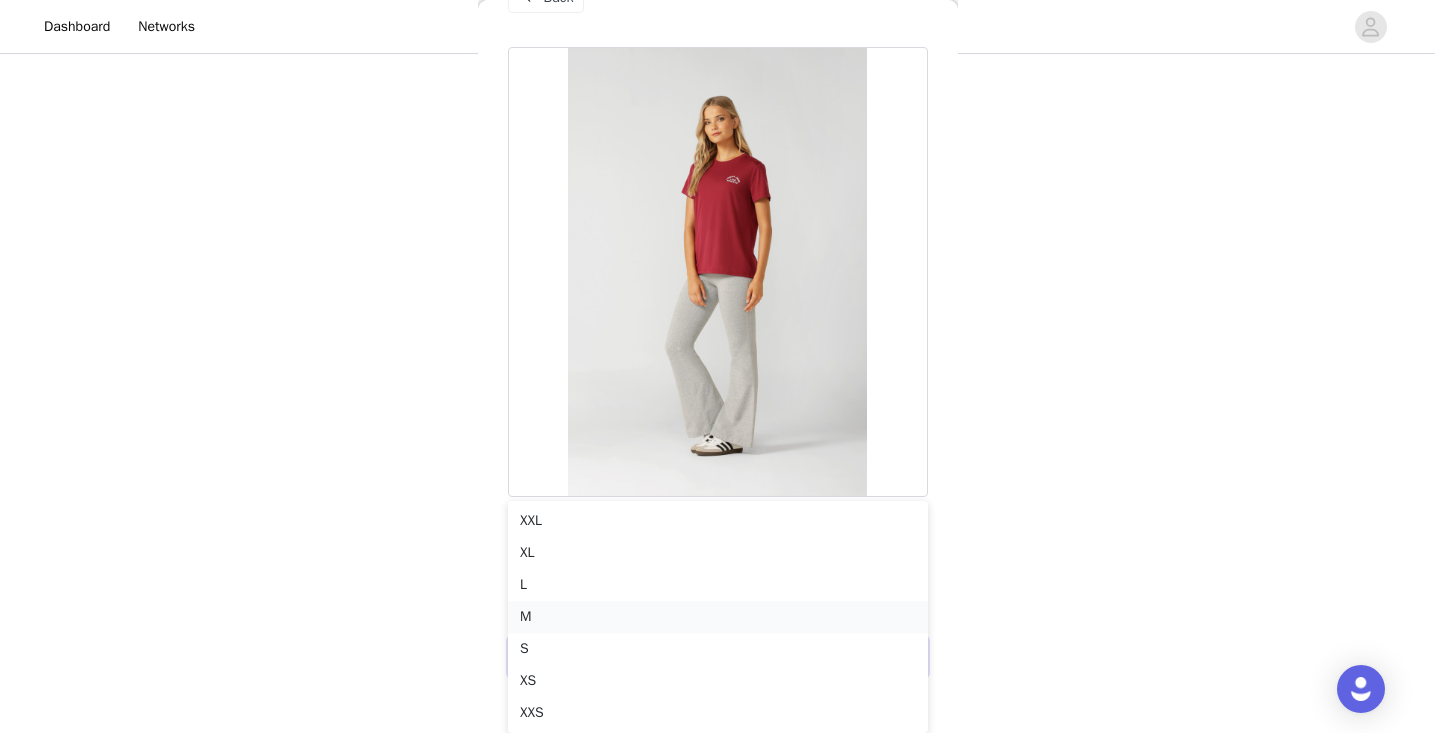 click on "M" at bounding box center (718, 617) 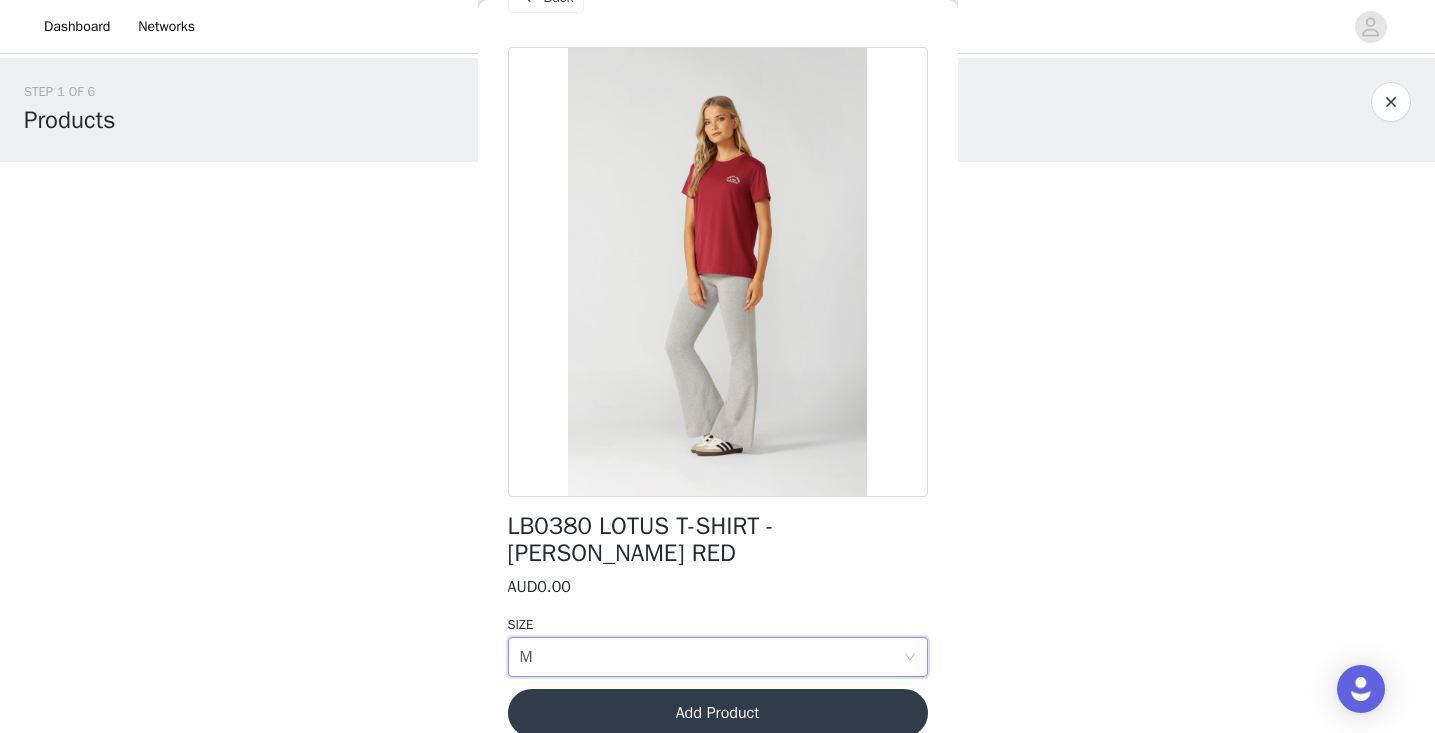 scroll, scrollTop: 0, scrollLeft: 0, axis: both 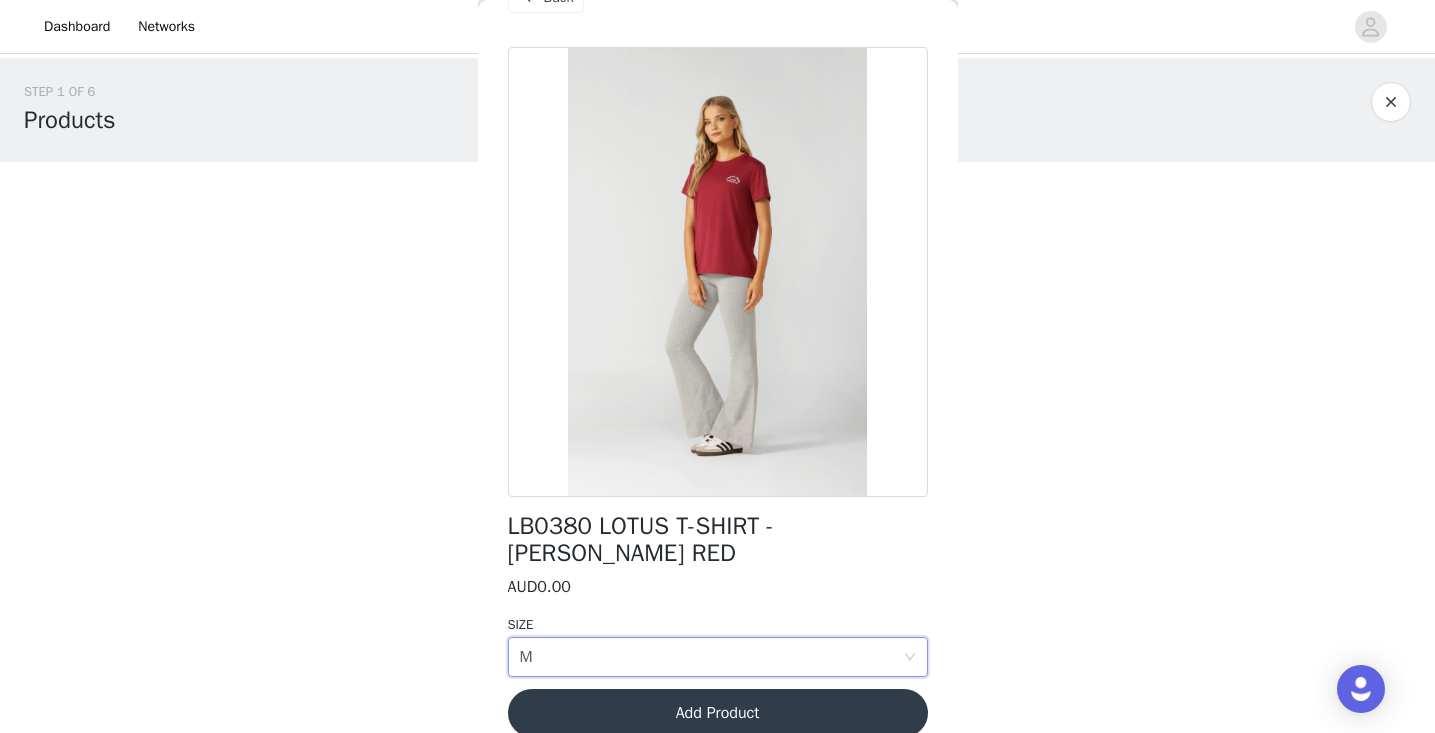 click on "Add Product" at bounding box center [718, 713] 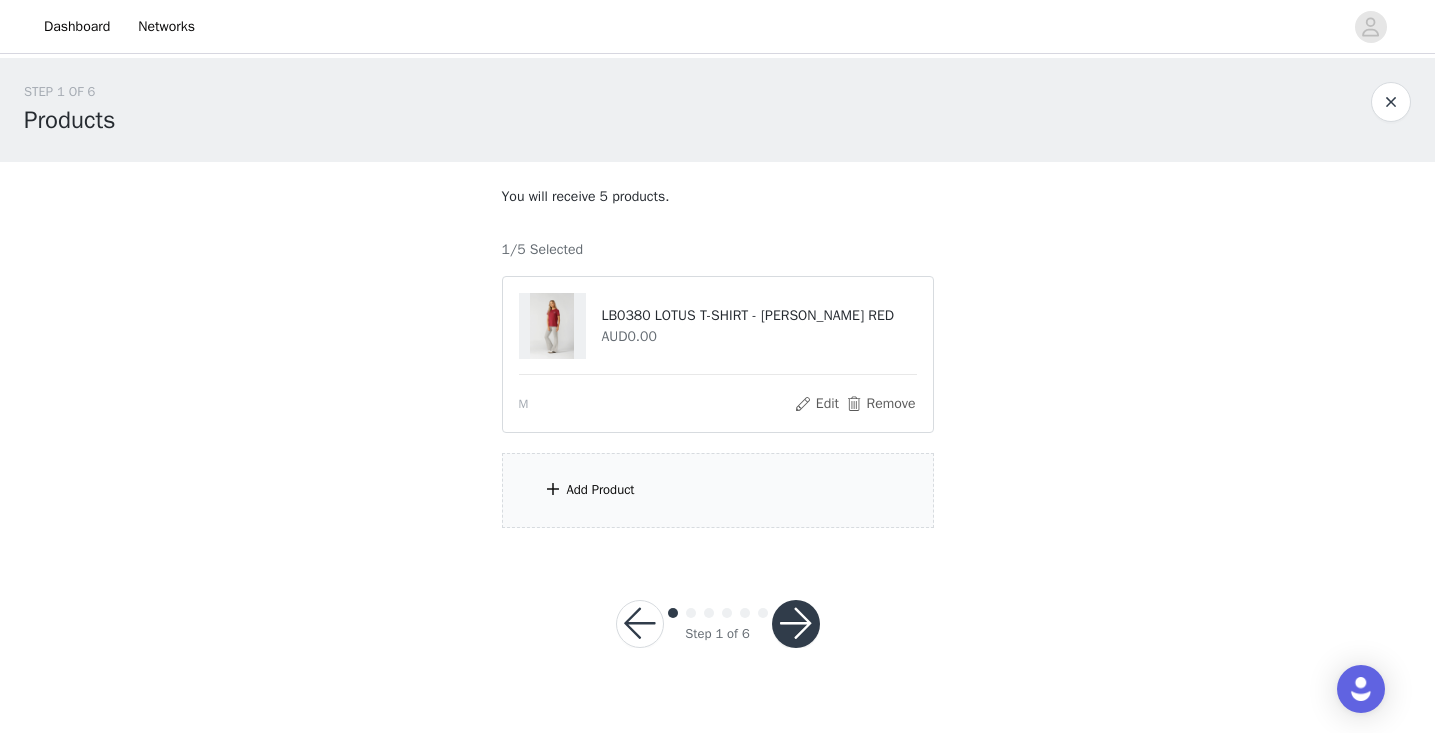 click on "STEP 1 OF 6
Products
You will receive 5 products.       1/5 Selected           LB0380 LOTUS T-SHIRT - [PERSON_NAME] RED     AUD0.00       M       Edit   Remove     Add Product" at bounding box center (717, 305) 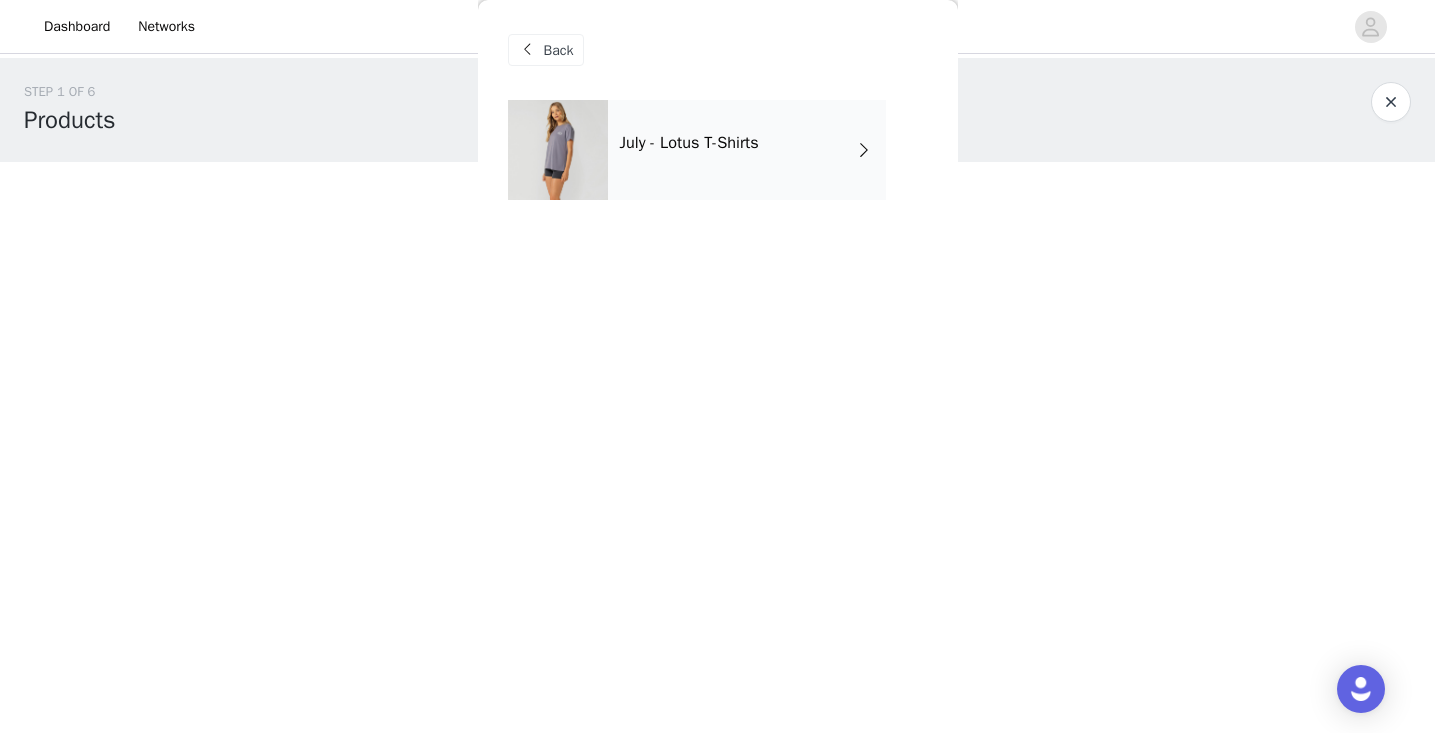 click on "July - Lotus T-Shirts" at bounding box center (747, 150) 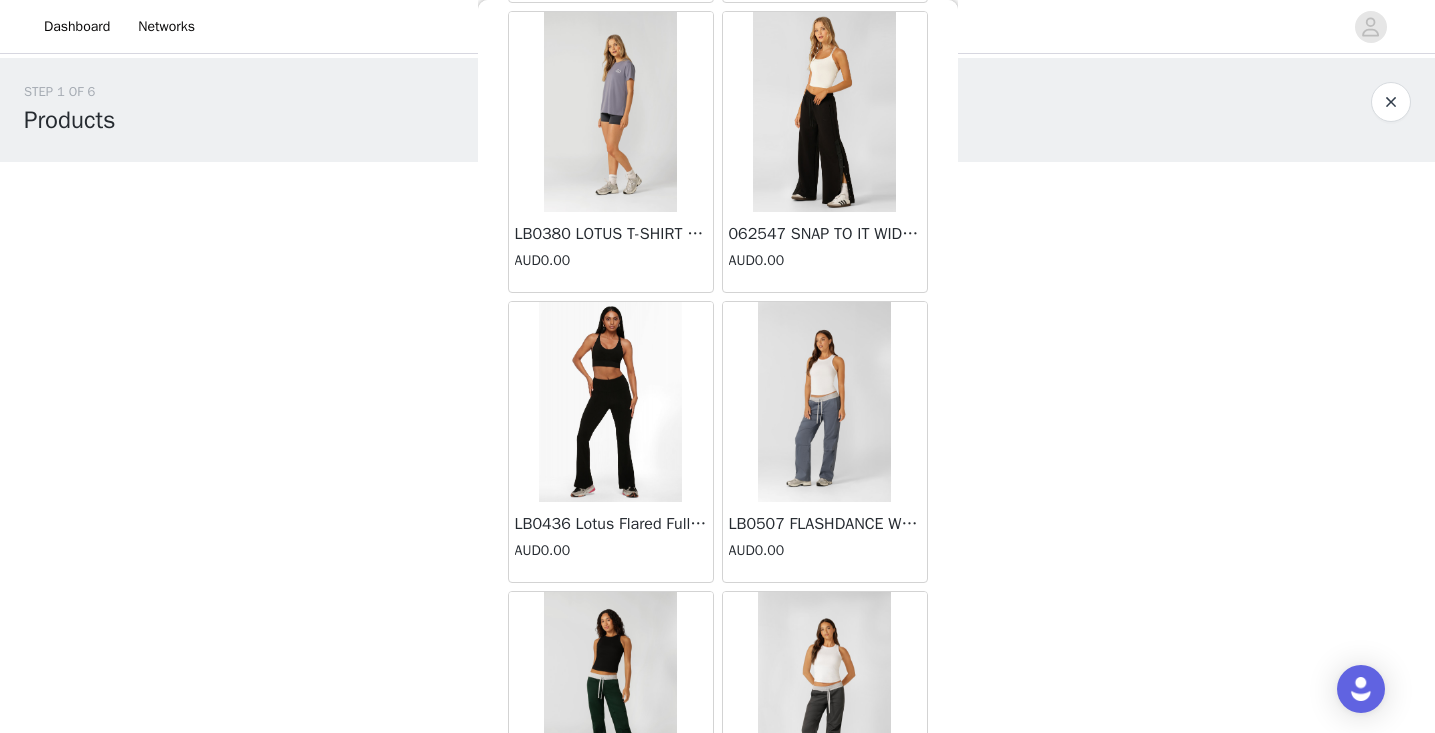 scroll, scrollTop: 380, scrollLeft: 0, axis: vertical 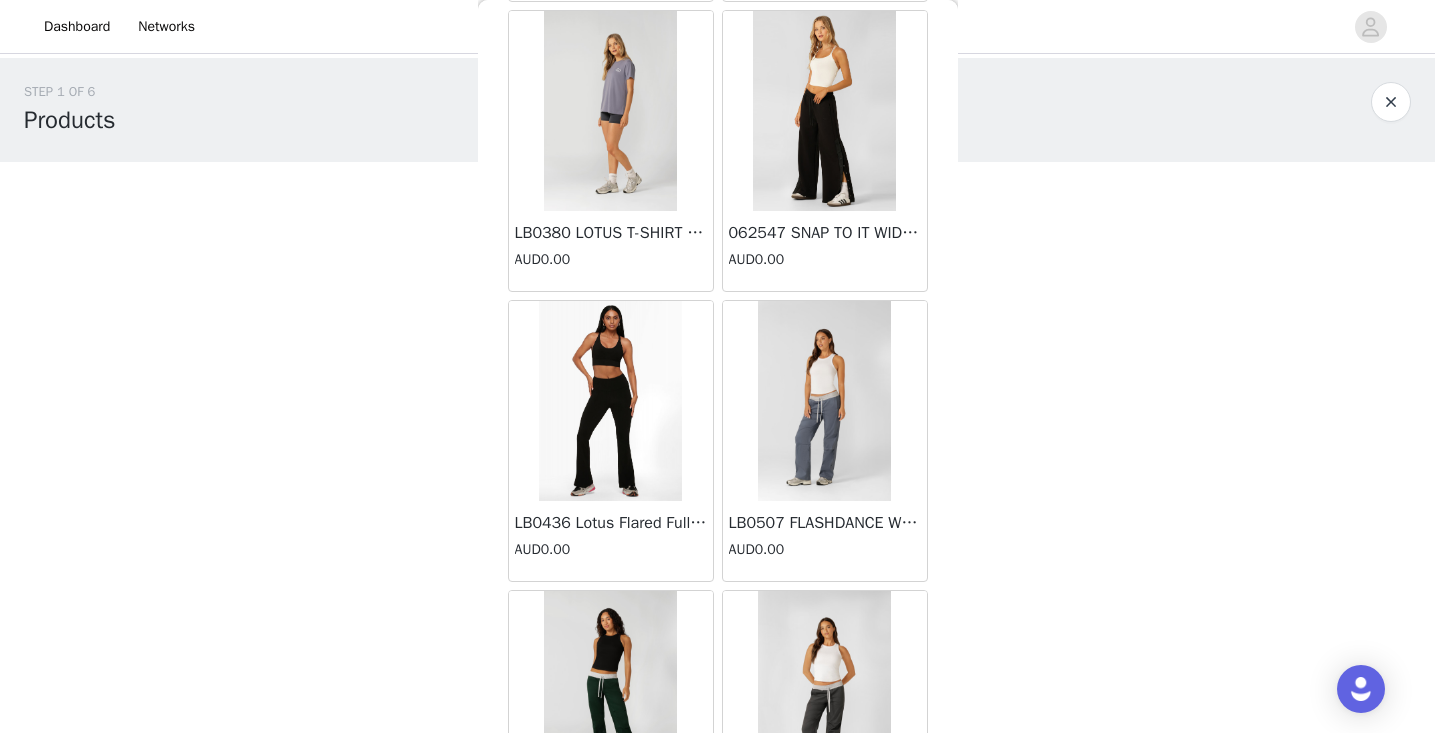 click at bounding box center [610, 401] 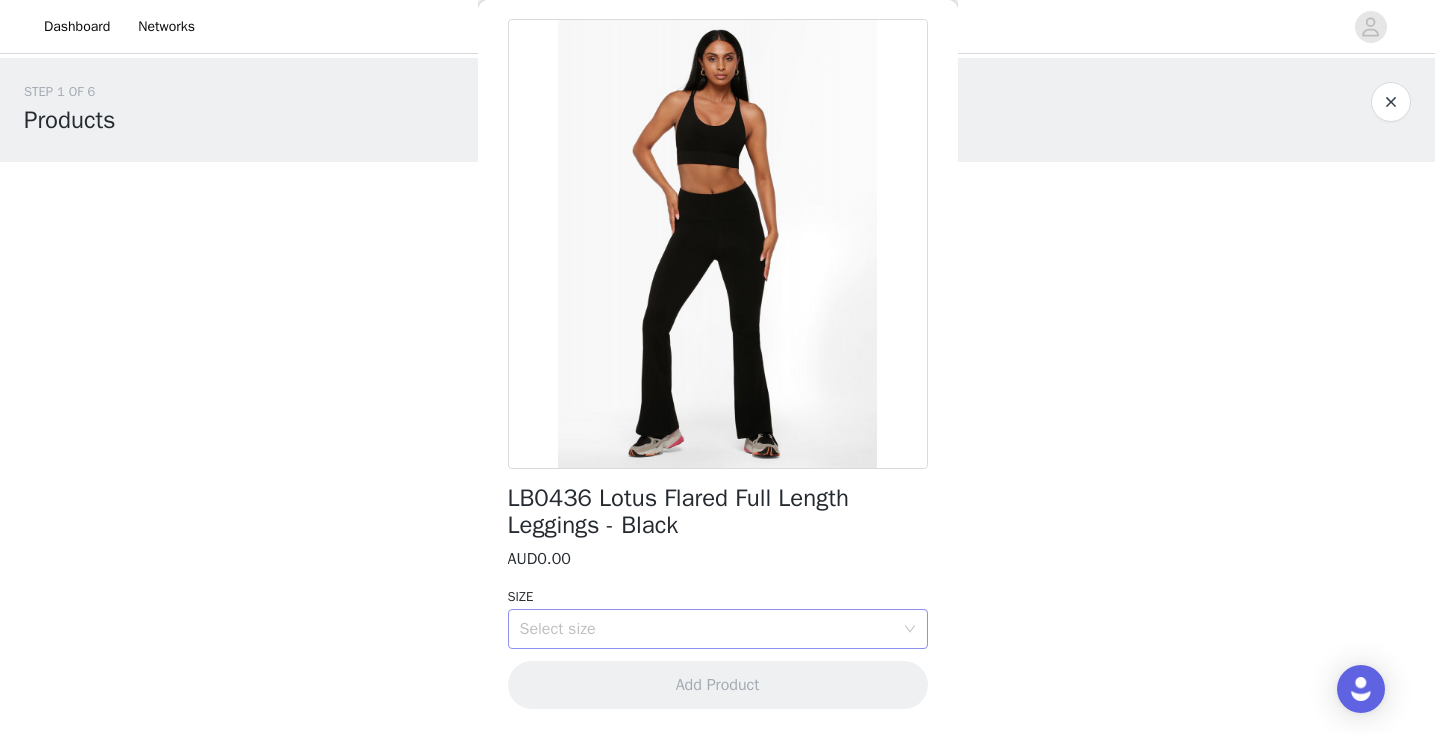 scroll, scrollTop: 80, scrollLeft: 0, axis: vertical 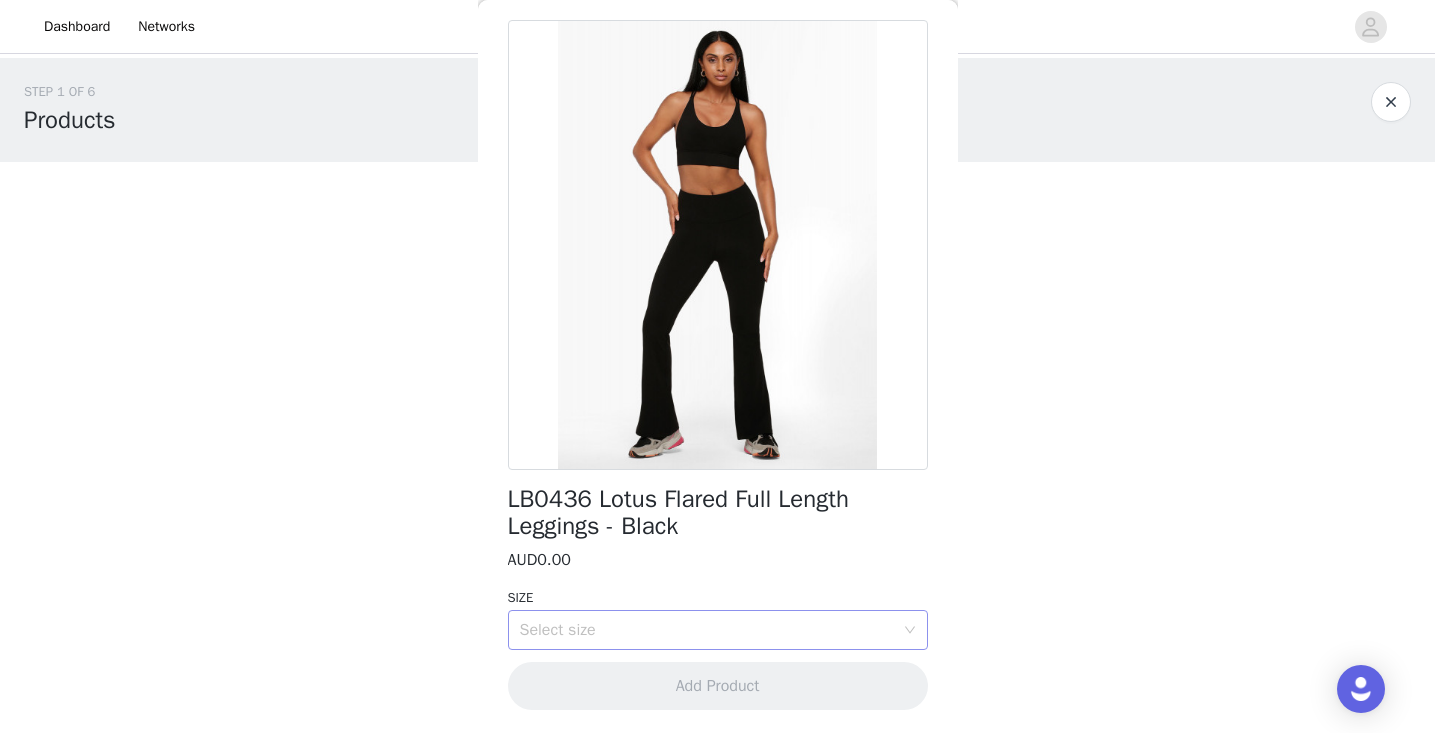 click on "Select size" at bounding box center [707, 630] 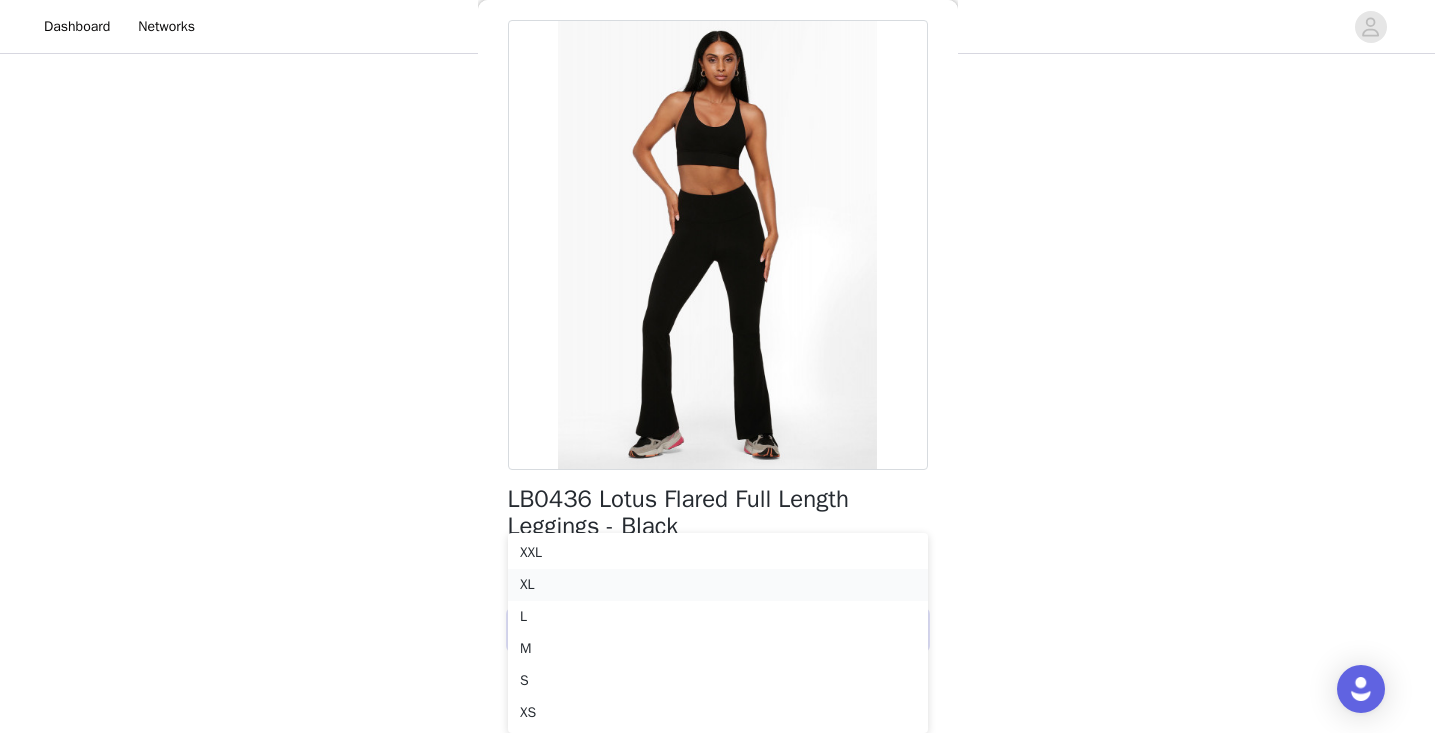 scroll, scrollTop: 120, scrollLeft: 0, axis: vertical 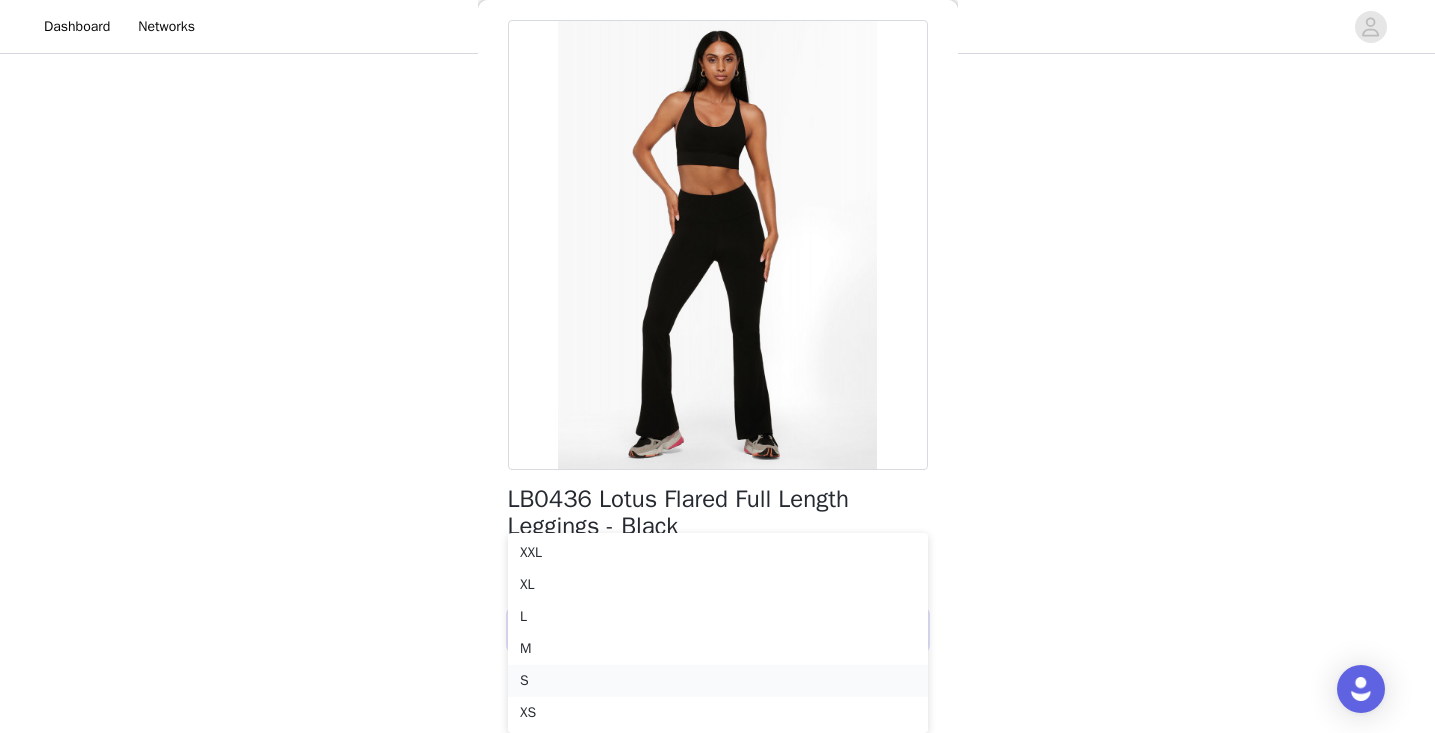 click on "S" at bounding box center [718, 681] 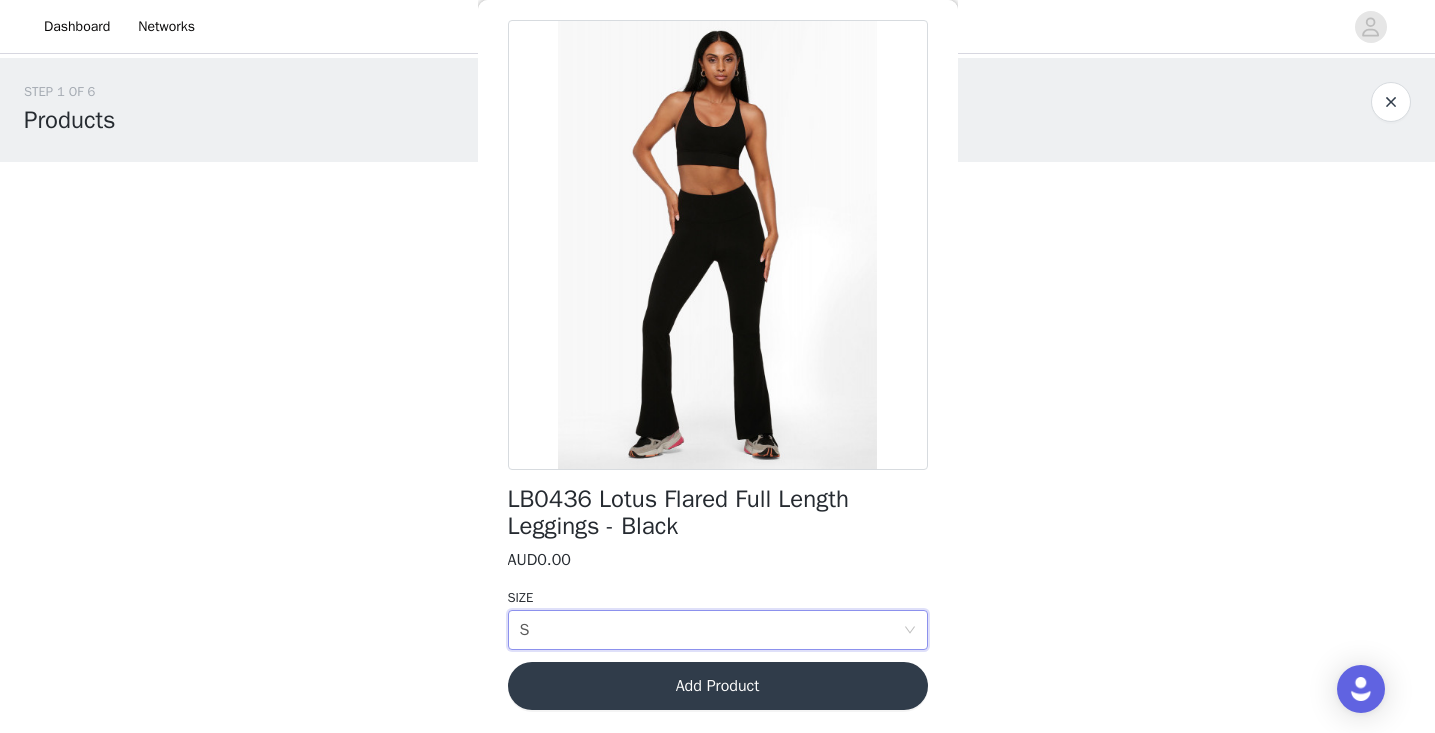 scroll, scrollTop: 0, scrollLeft: 0, axis: both 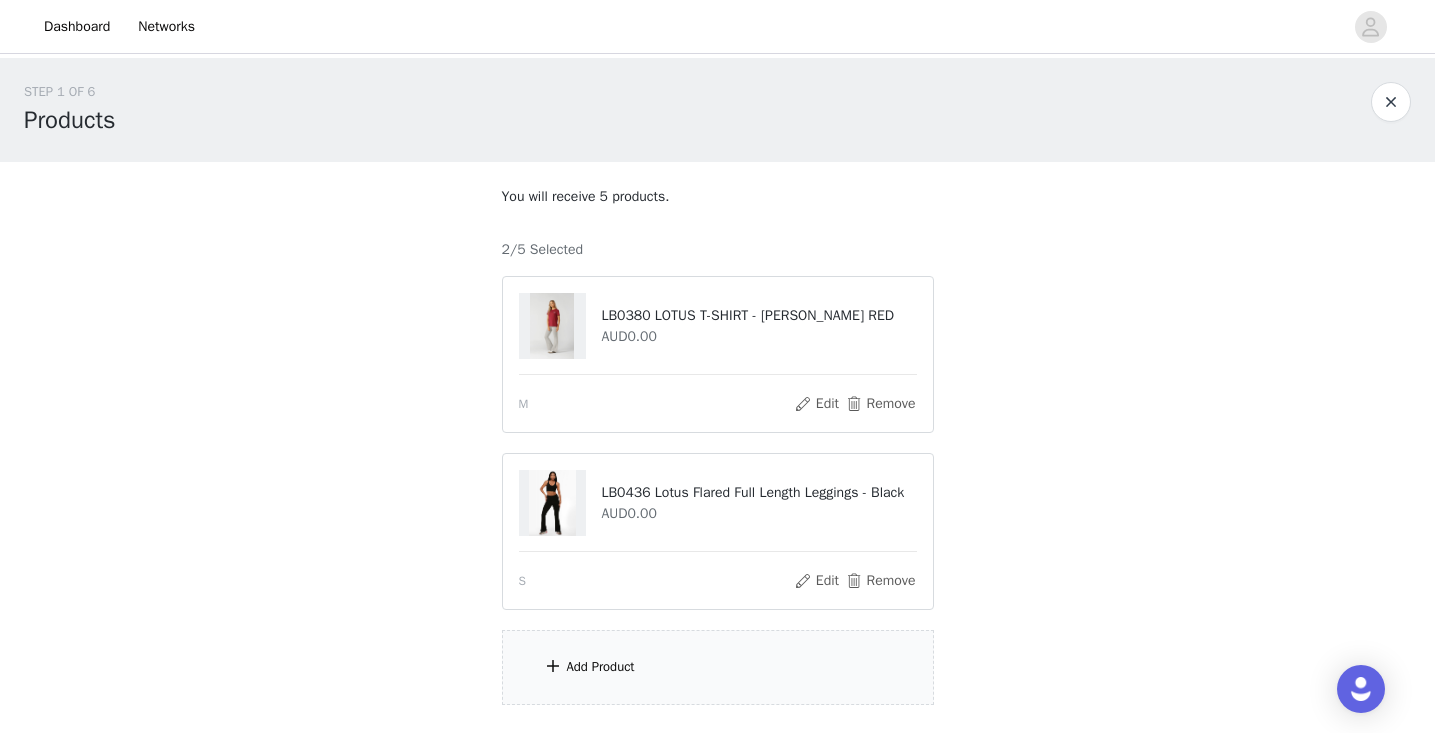 click on "Add Product" at bounding box center [601, 667] 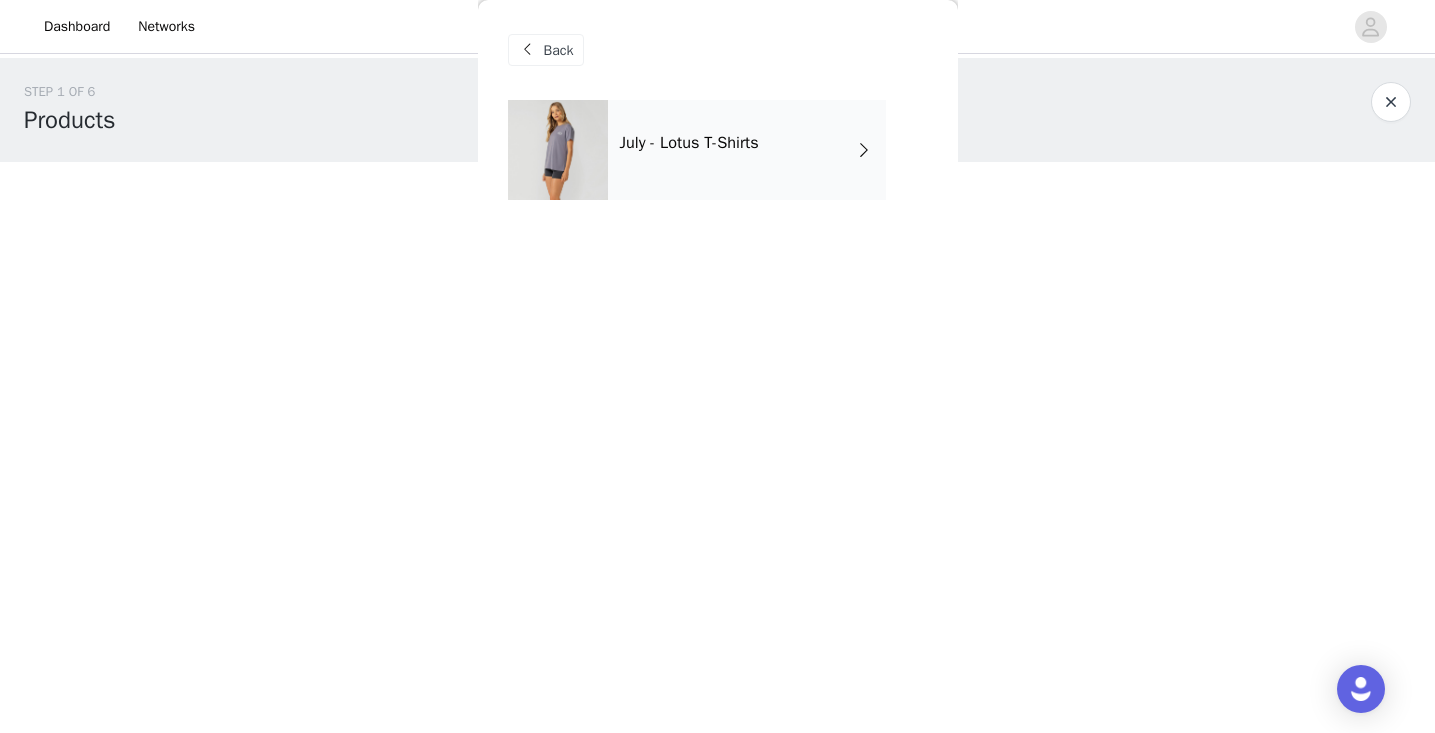 click on "July - Lotus T-Shirts" at bounding box center (747, 150) 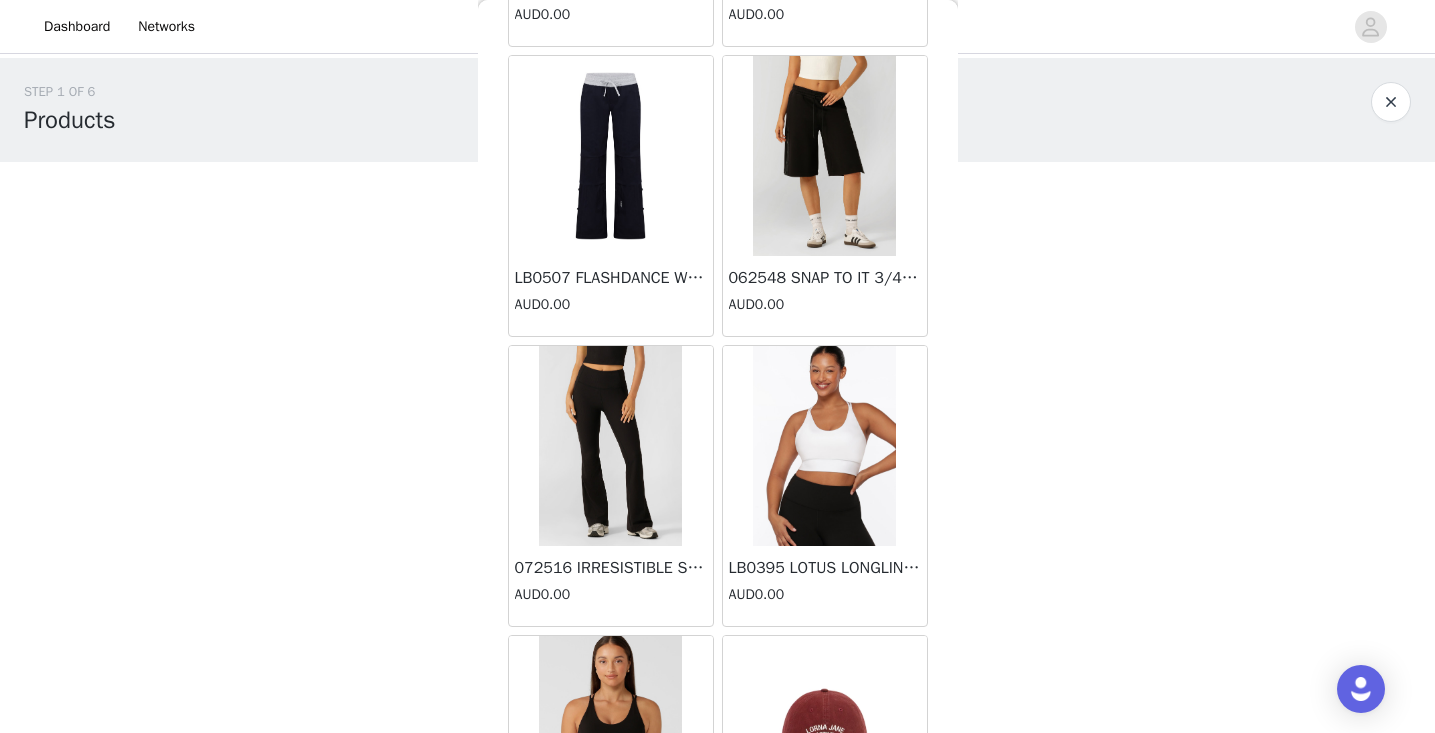 scroll, scrollTop: 1207, scrollLeft: 0, axis: vertical 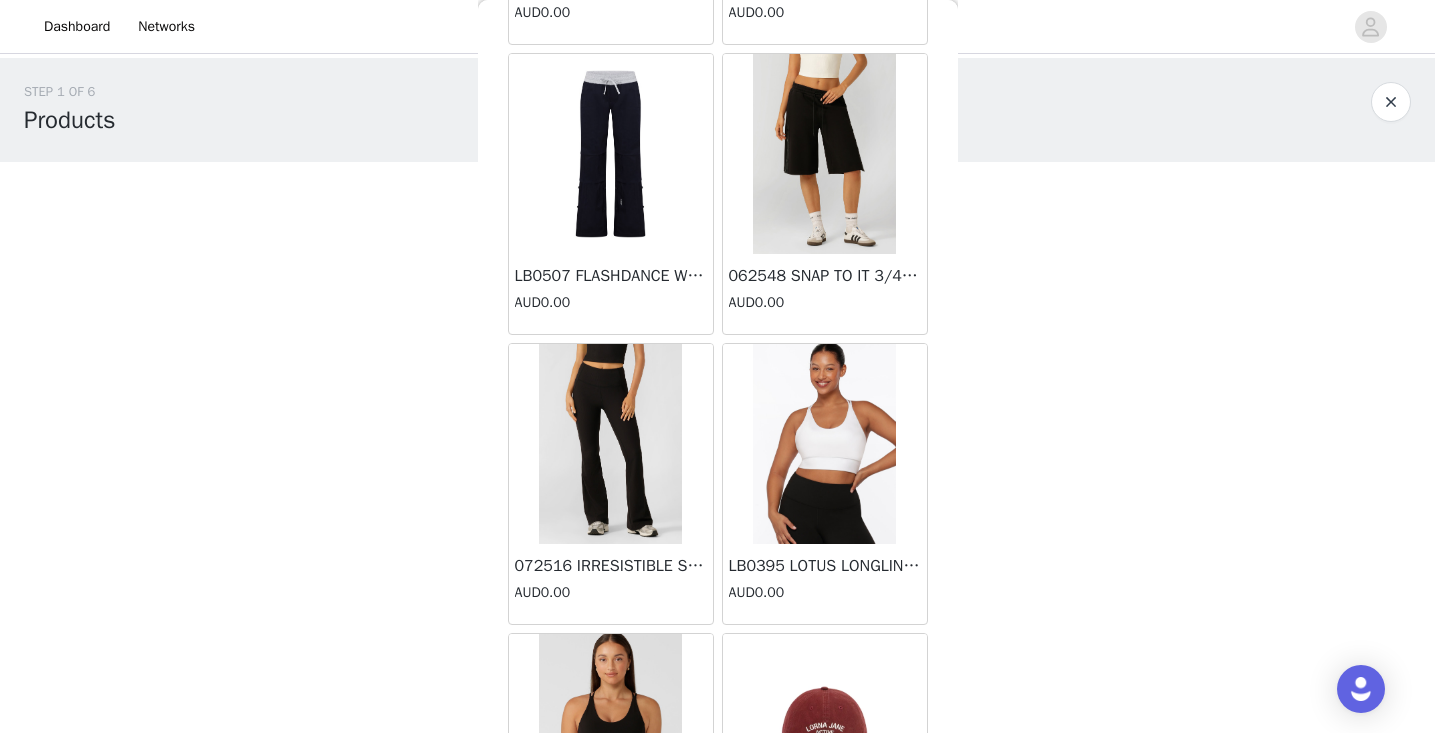 click at bounding box center (610, 444) 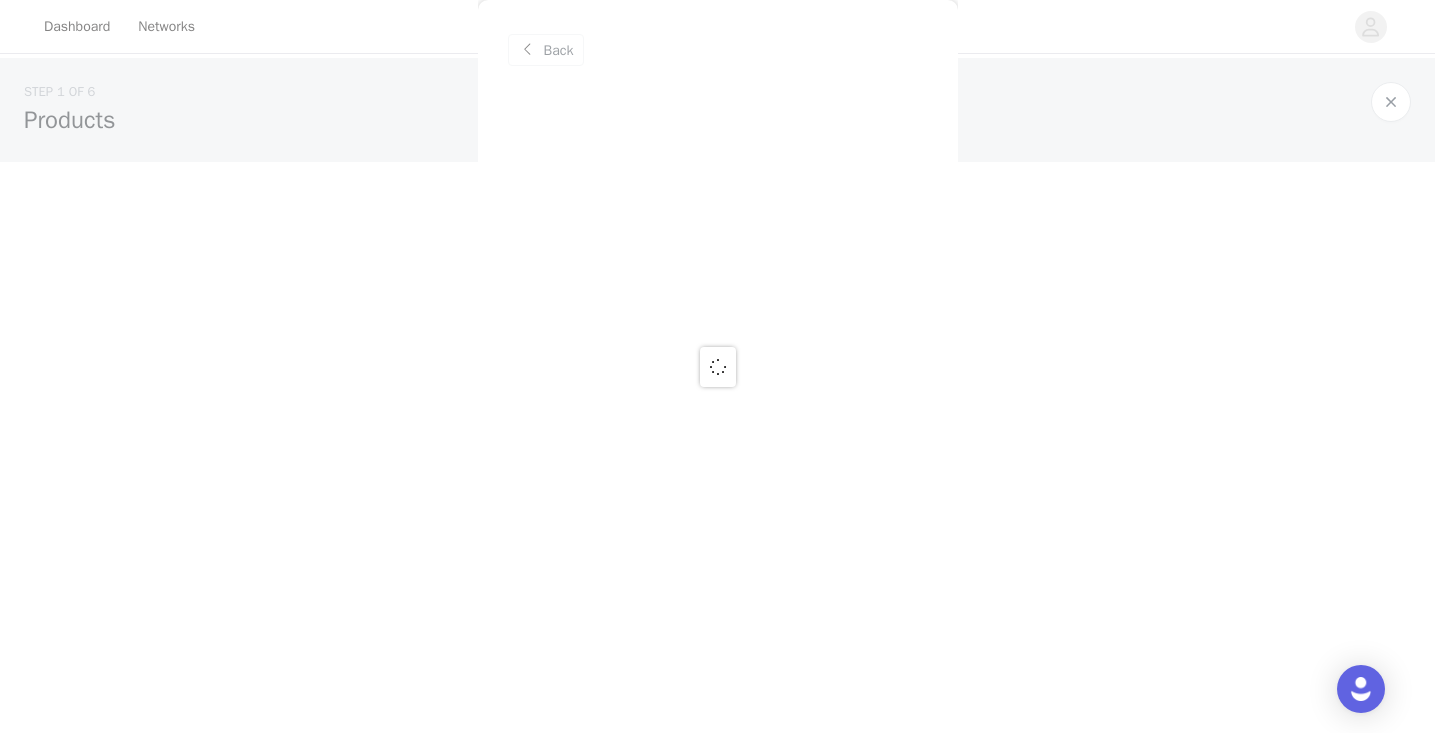 scroll, scrollTop: 0, scrollLeft: 0, axis: both 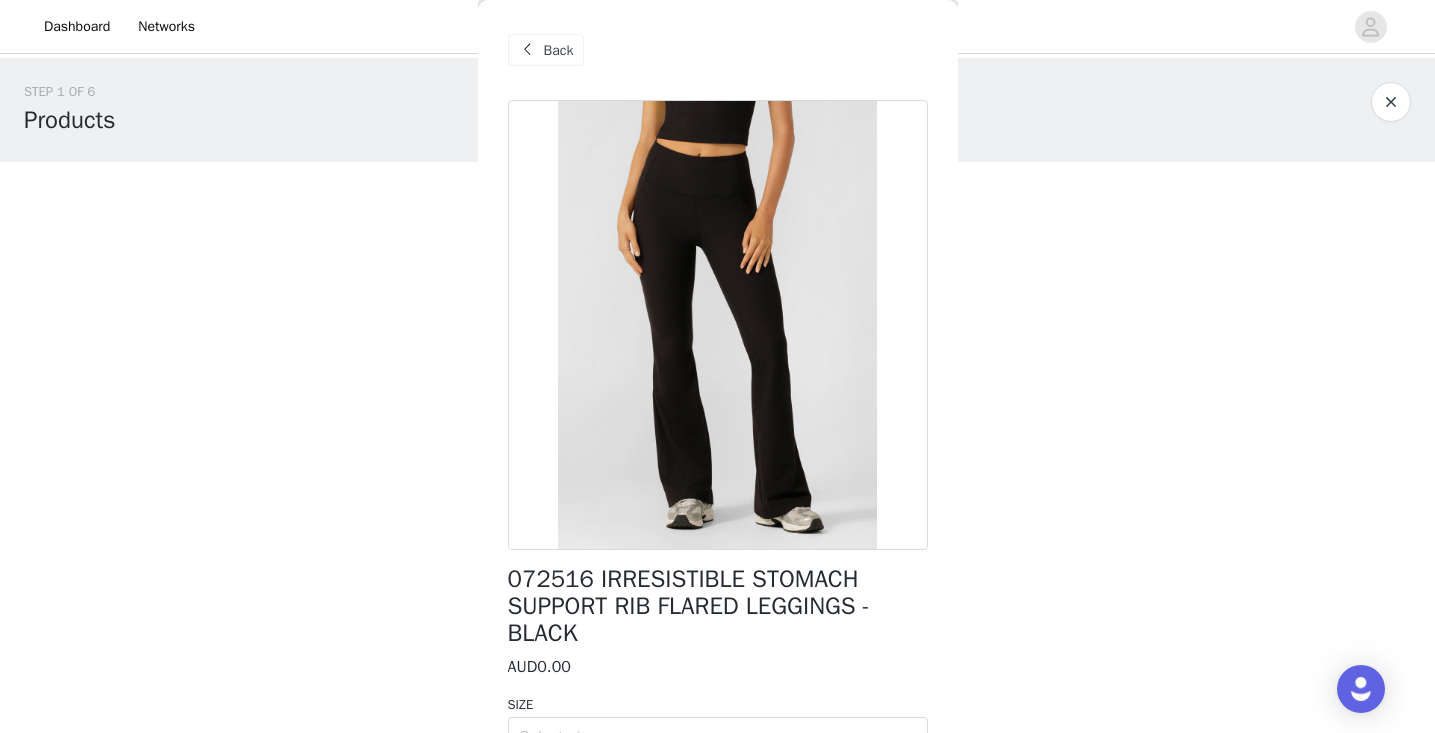click on "Back" at bounding box center (559, 50) 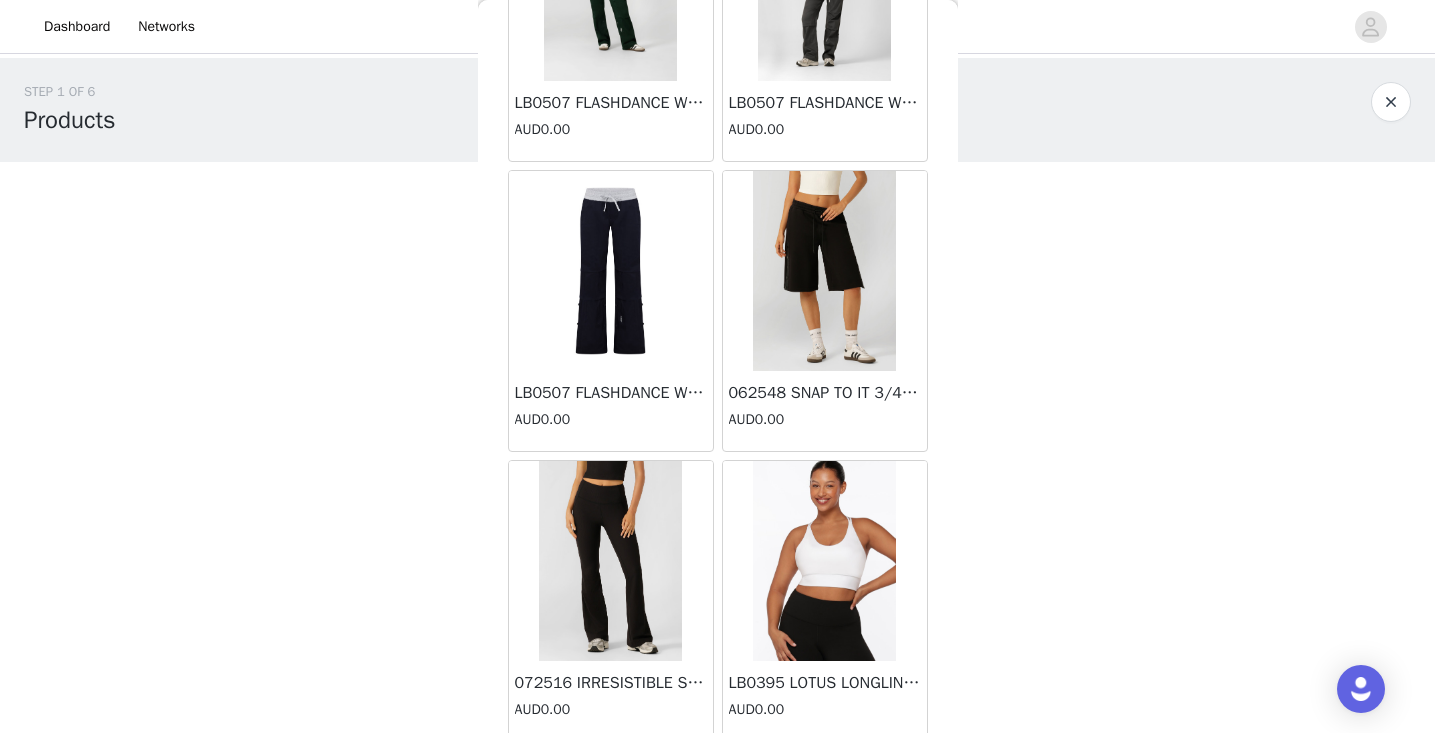 scroll, scrollTop: 1408, scrollLeft: 0, axis: vertical 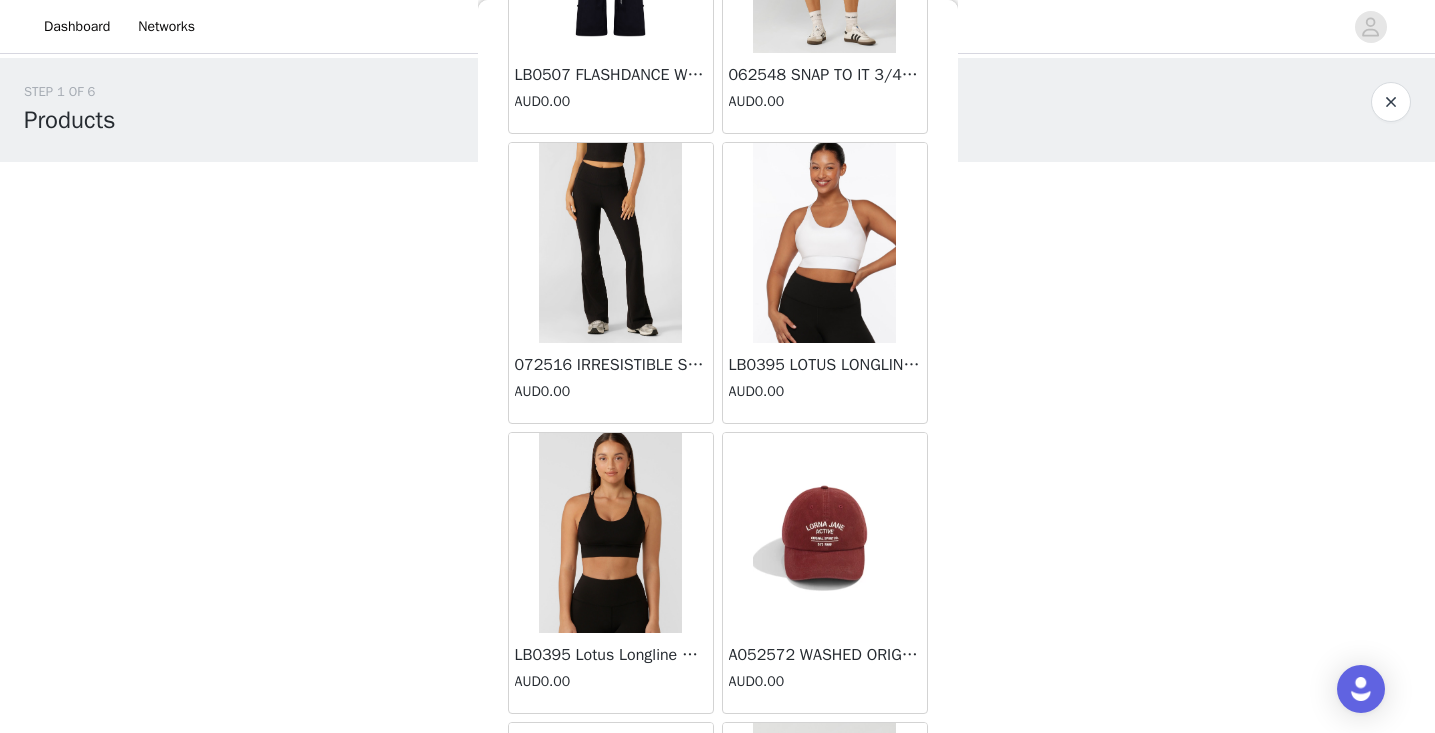 click at bounding box center (824, 243) 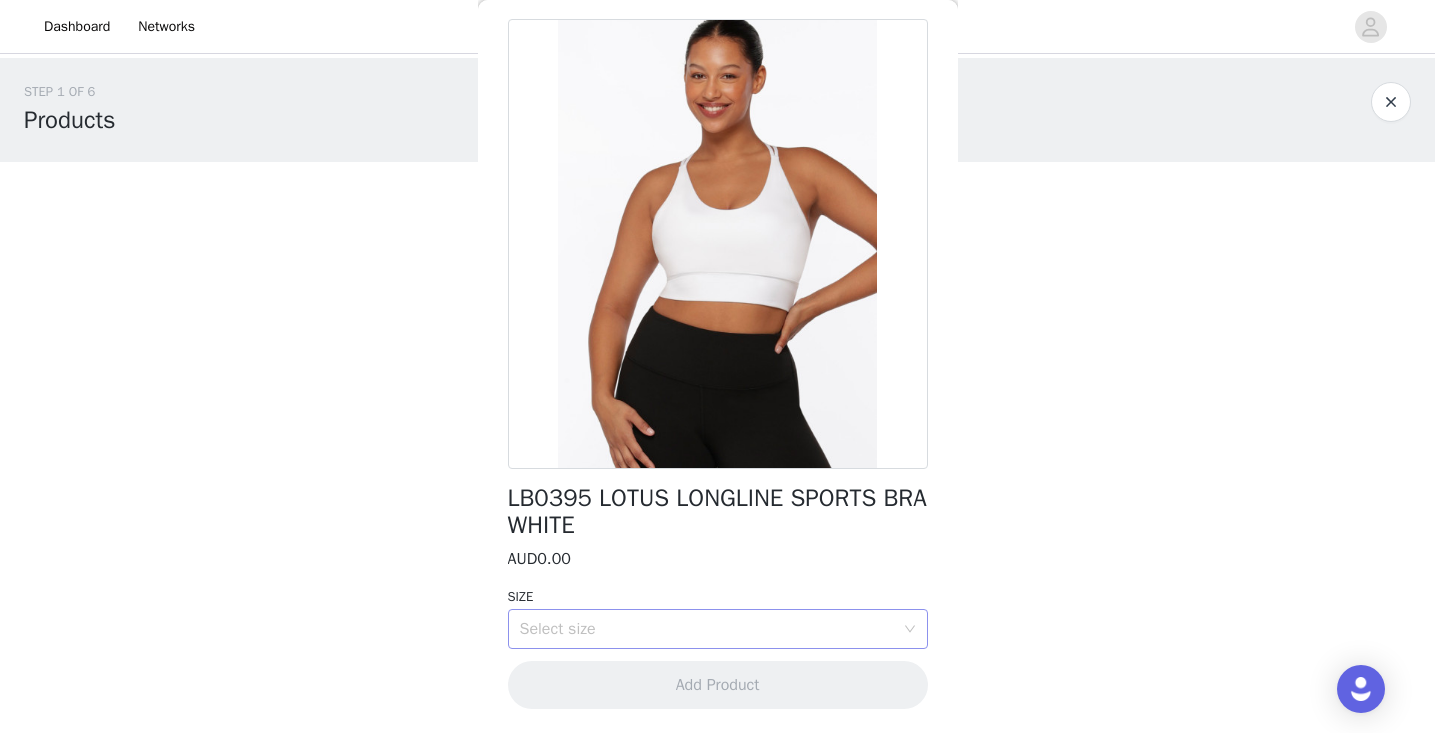 scroll, scrollTop: 80, scrollLeft: 0, axis: vertical 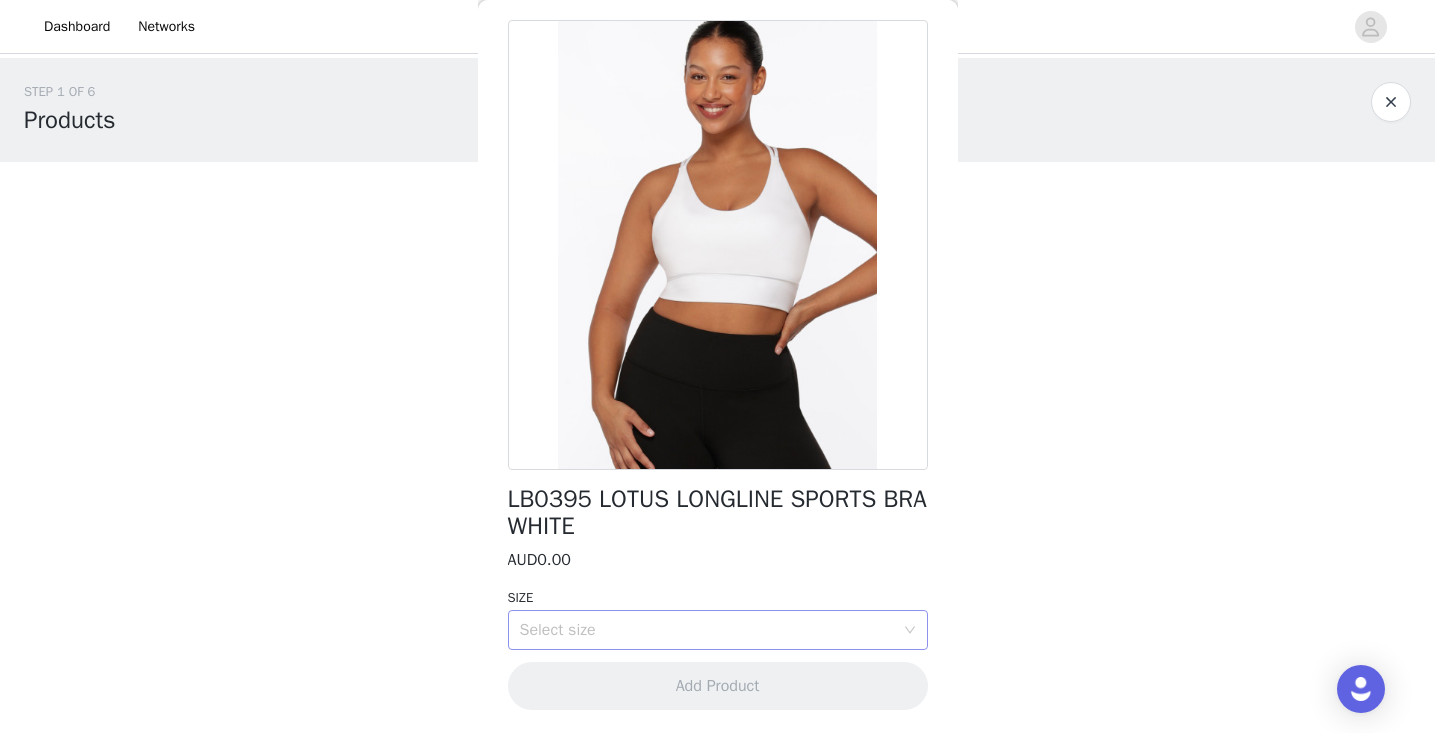 click on "Select size" at bounding box center [707, 630] 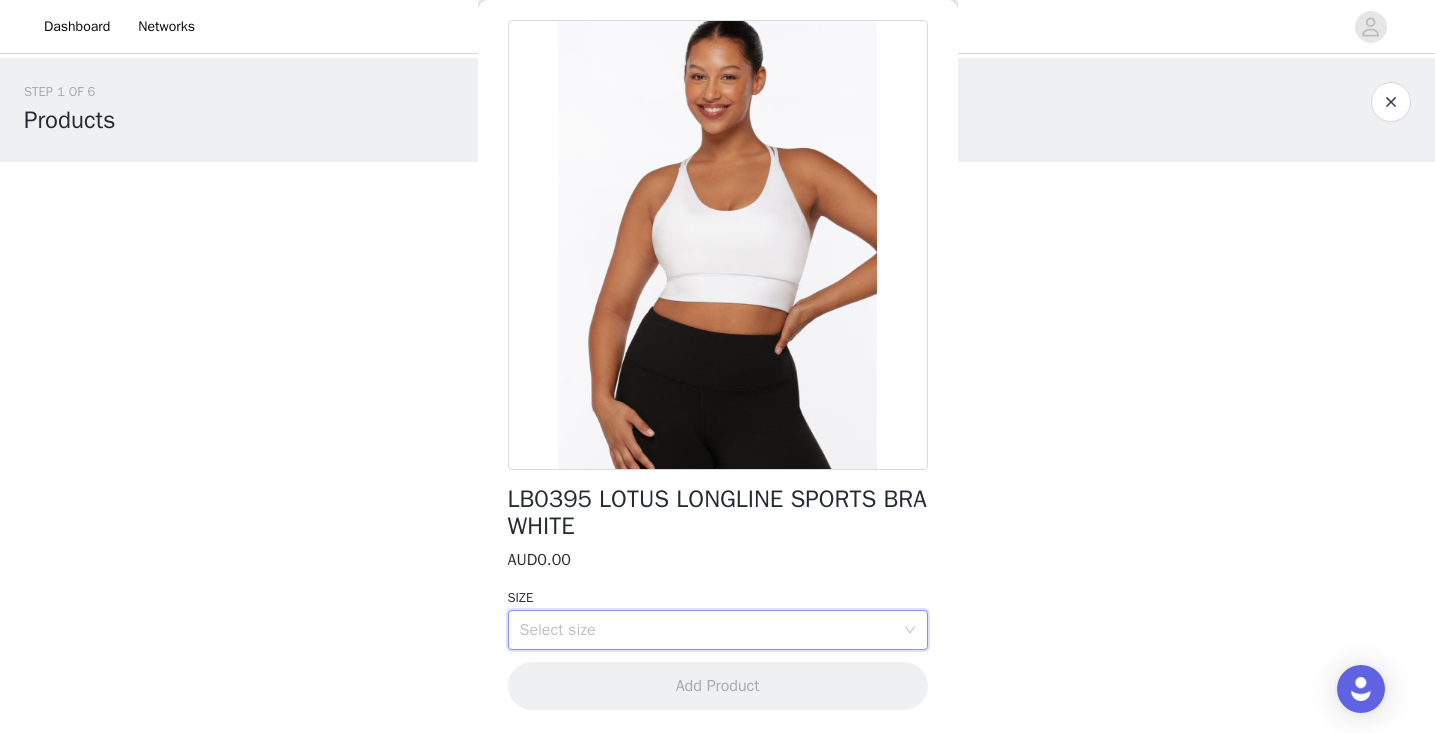click on "STEP 1 OF 6
Products
You will receive 5 products.       2/5 Selected           LB0380 LOTUS T-SHIRT - [PERSON_NAME] RED     AUD0.00       M       Edit   Remove     LB0436	Lotus Flared Full Length Leggings - Black     AUD0.00       S       Edit   Remove     Add Product       Back     LB0395 LOTUS LONGLINE SPORTS BRA WHITE       AUD0.00         SIZE   Select size     Add Product" at bounding box center [717, 393] 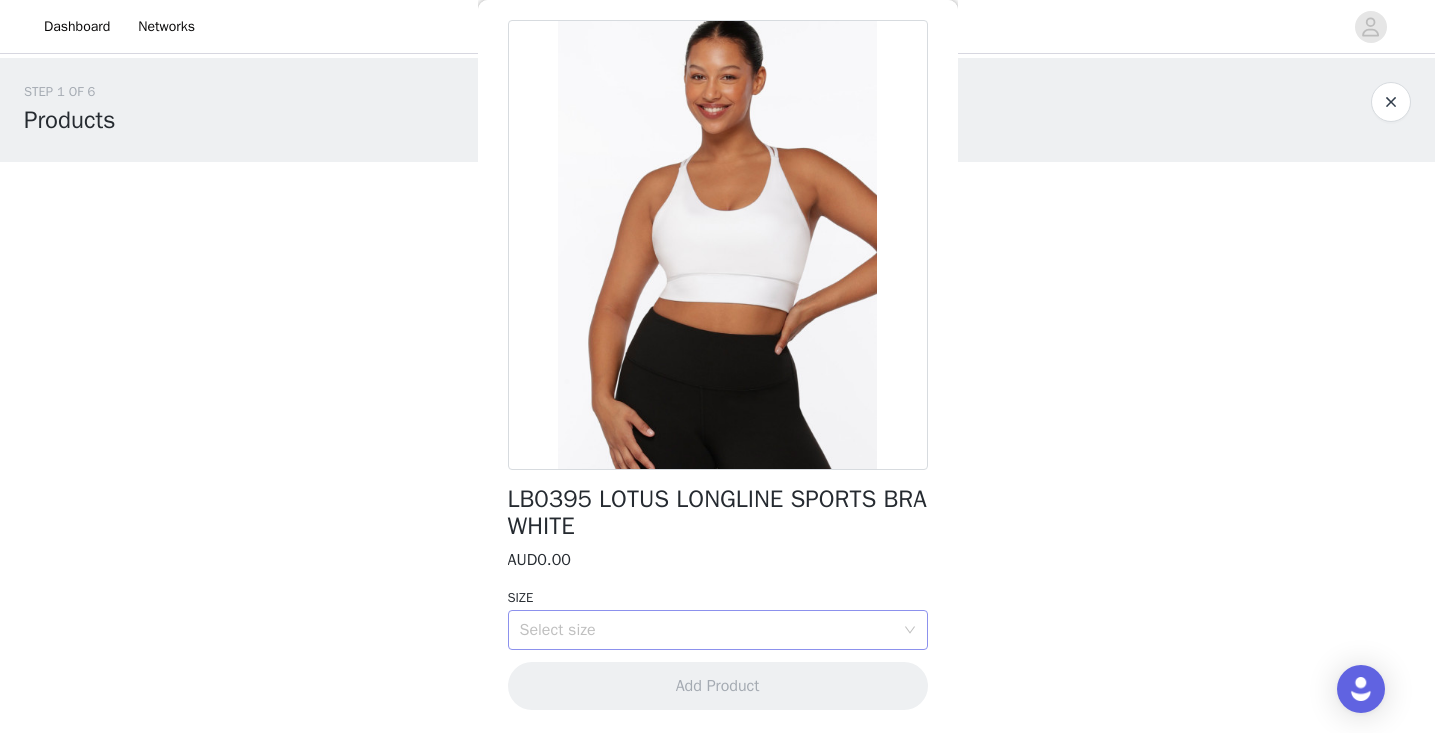 click on "Select size" at bounding box center [707, 630] 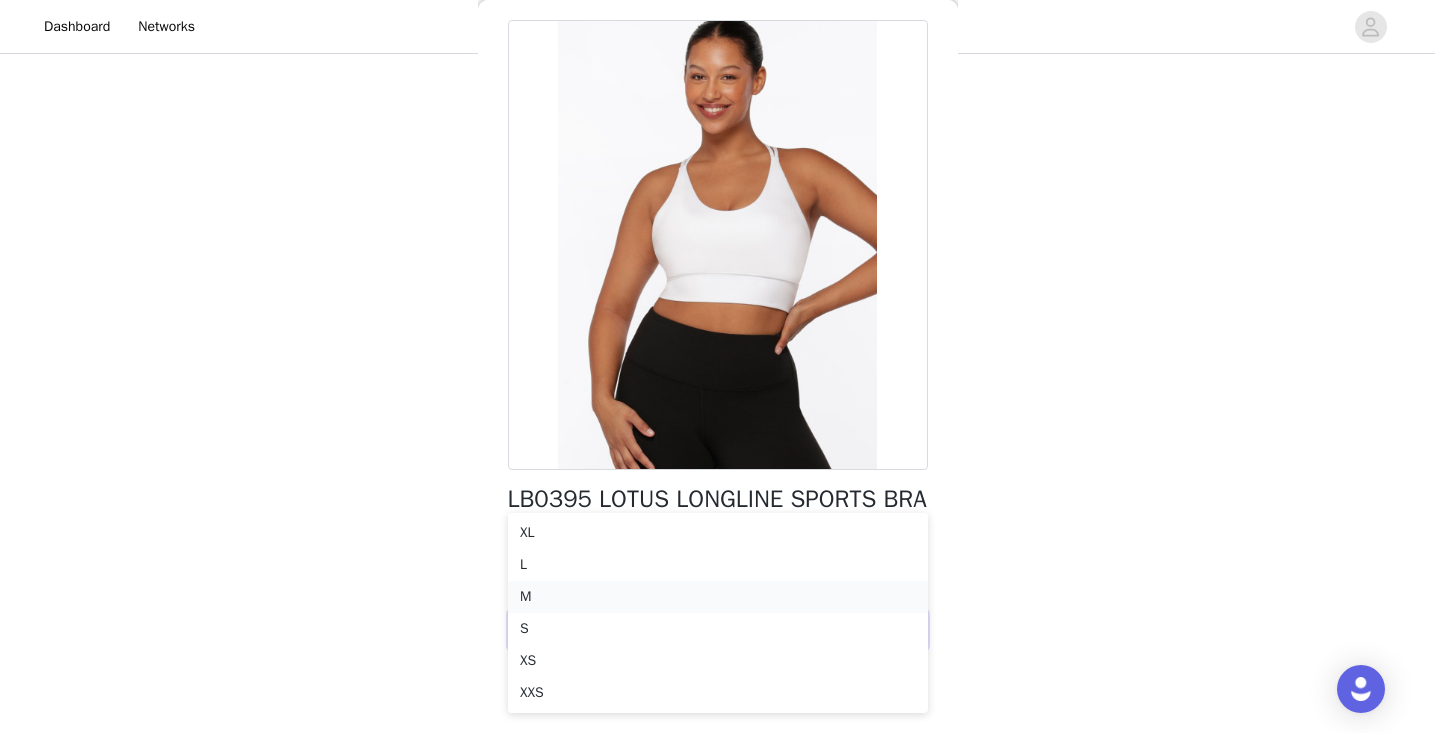 scroll, scrollTop: 139, scrollLeft: 0, axis: vertical 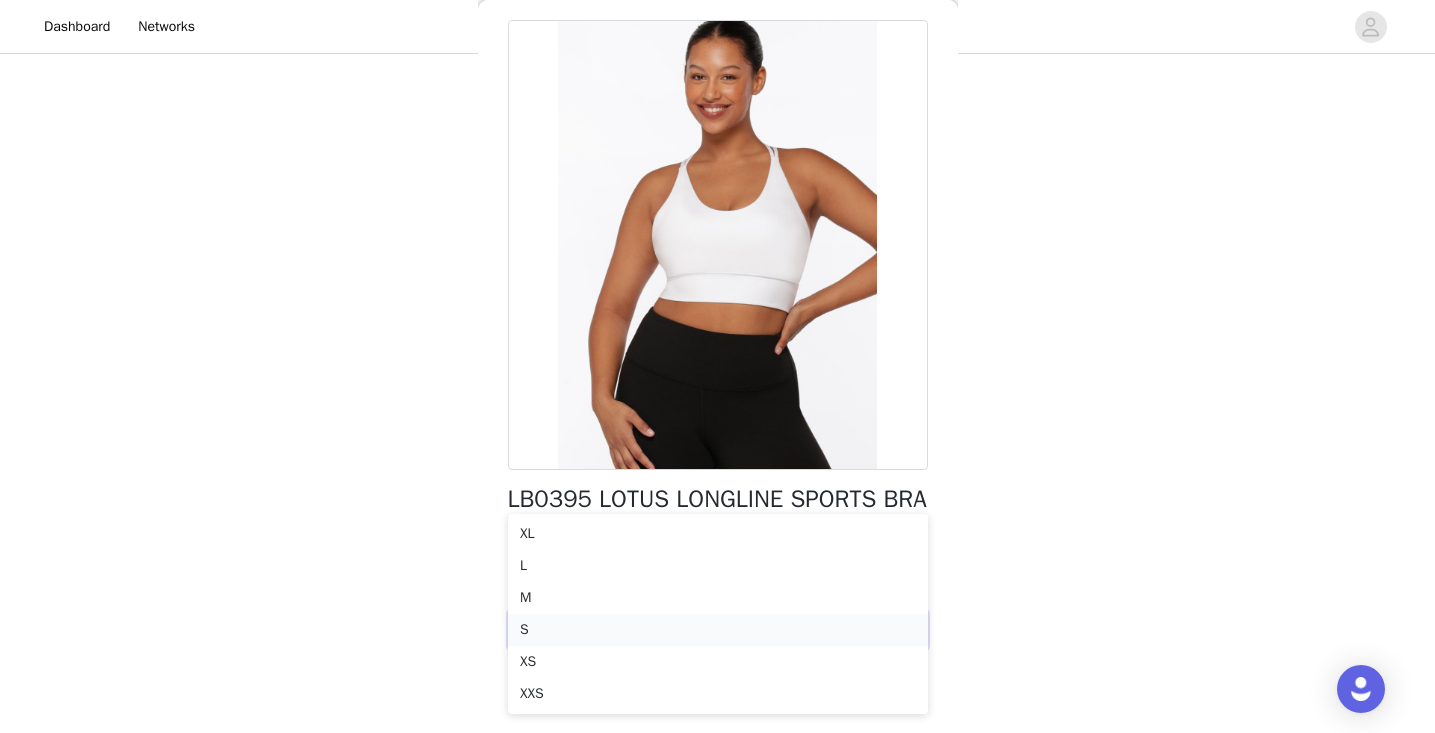 click on "S" at bounding box center (718, 630) 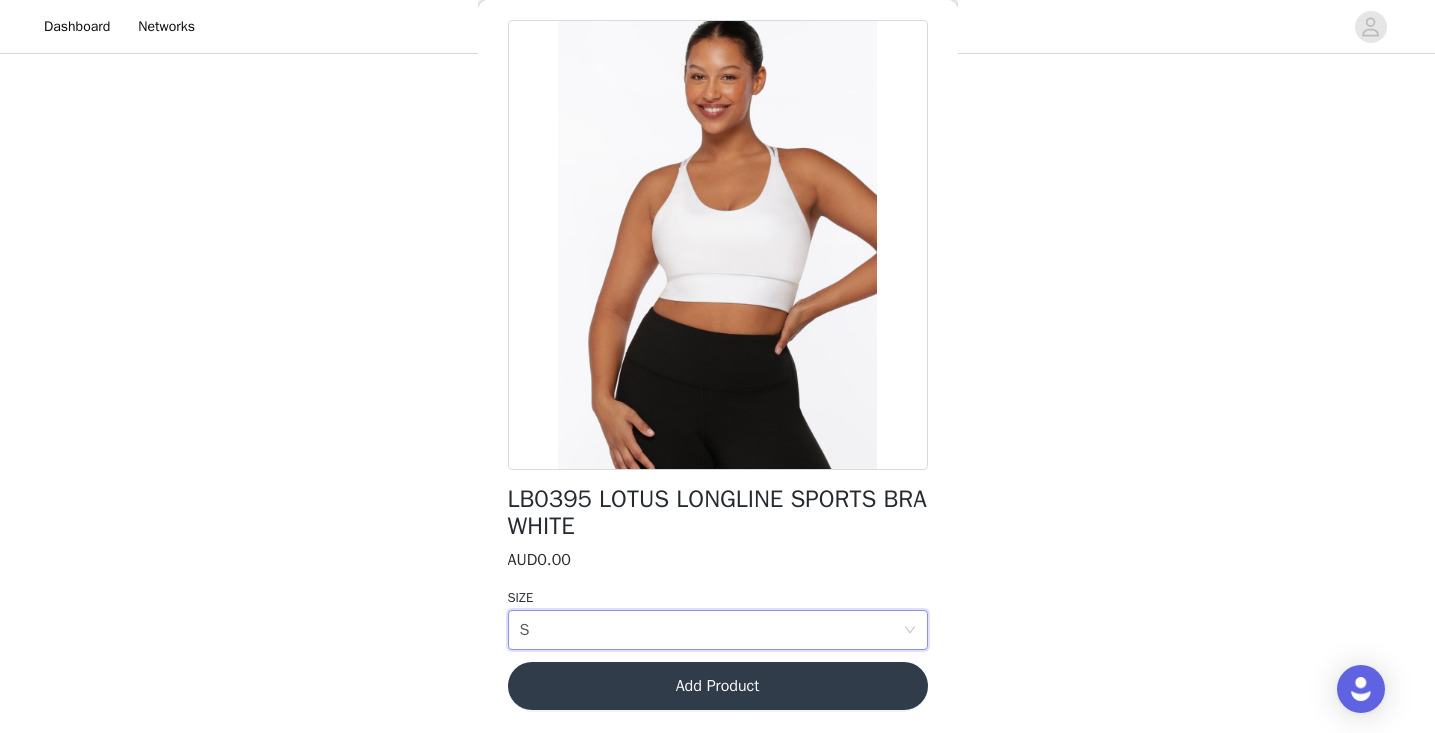 click on "Add Product" at bounding box center (718, 686) 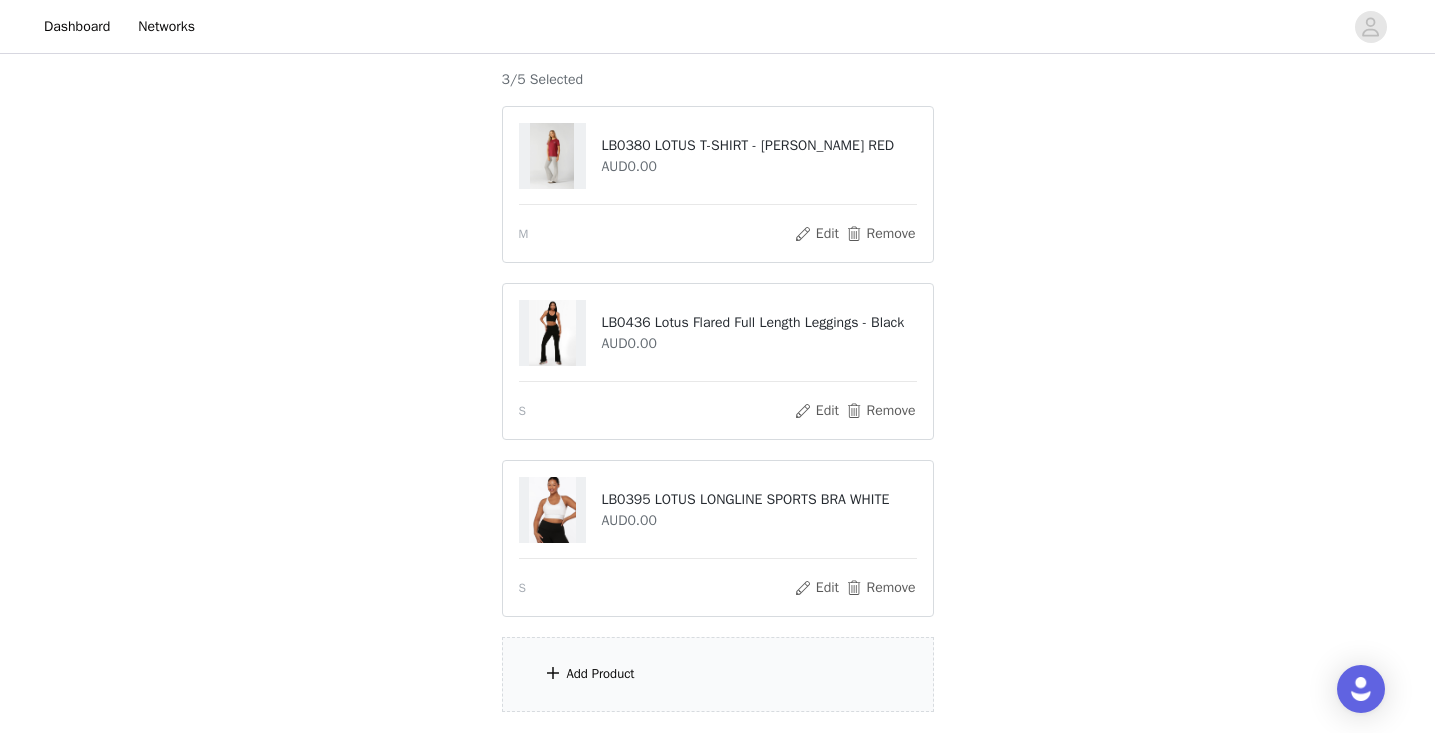 scroll, scrollTop: 182, scrollLeft: 0, axis: vertical 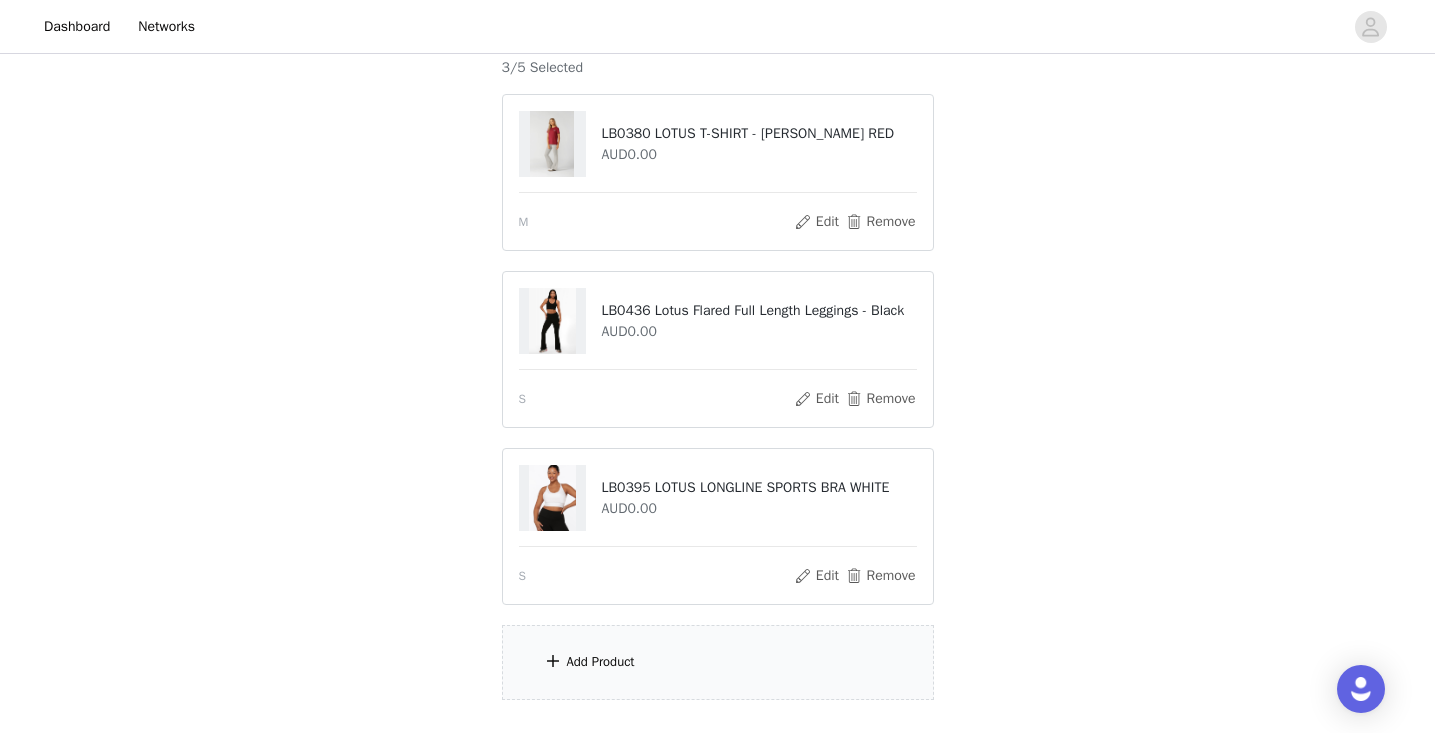click on "Add Product" at bounding box center [718, 662] 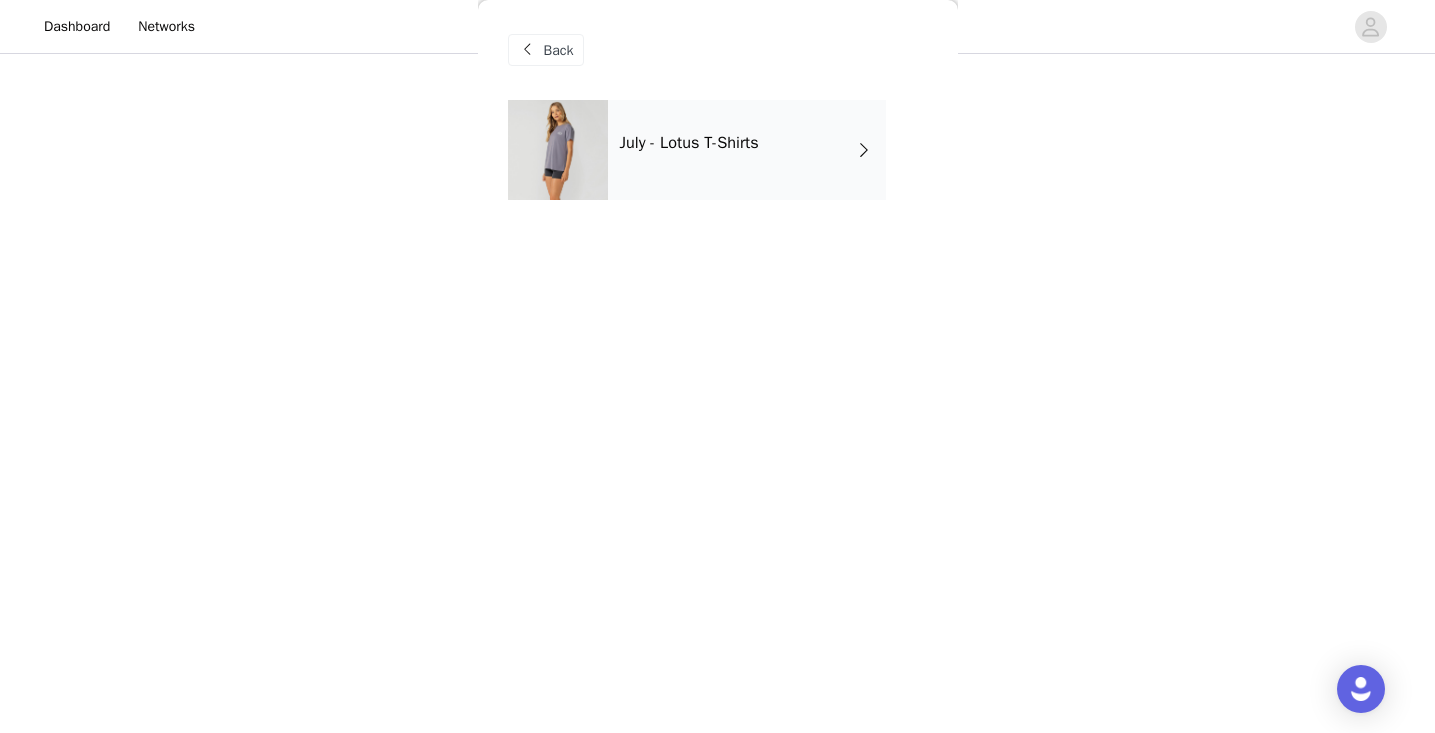 click on "July - Lotus T-Shirts" at bounding box center (689, 143) 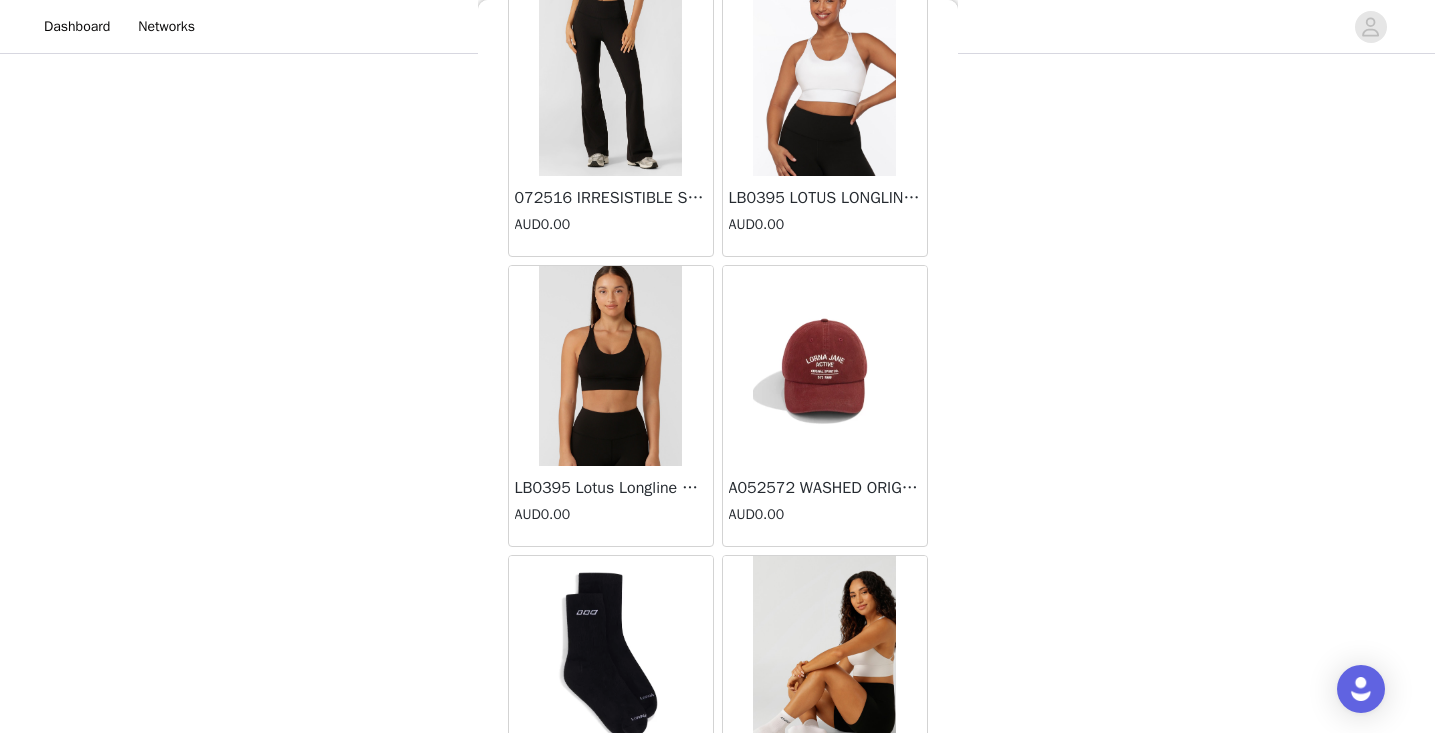 scroll, scrollTop: 1576, scrollLeft: 0, axis: vertical 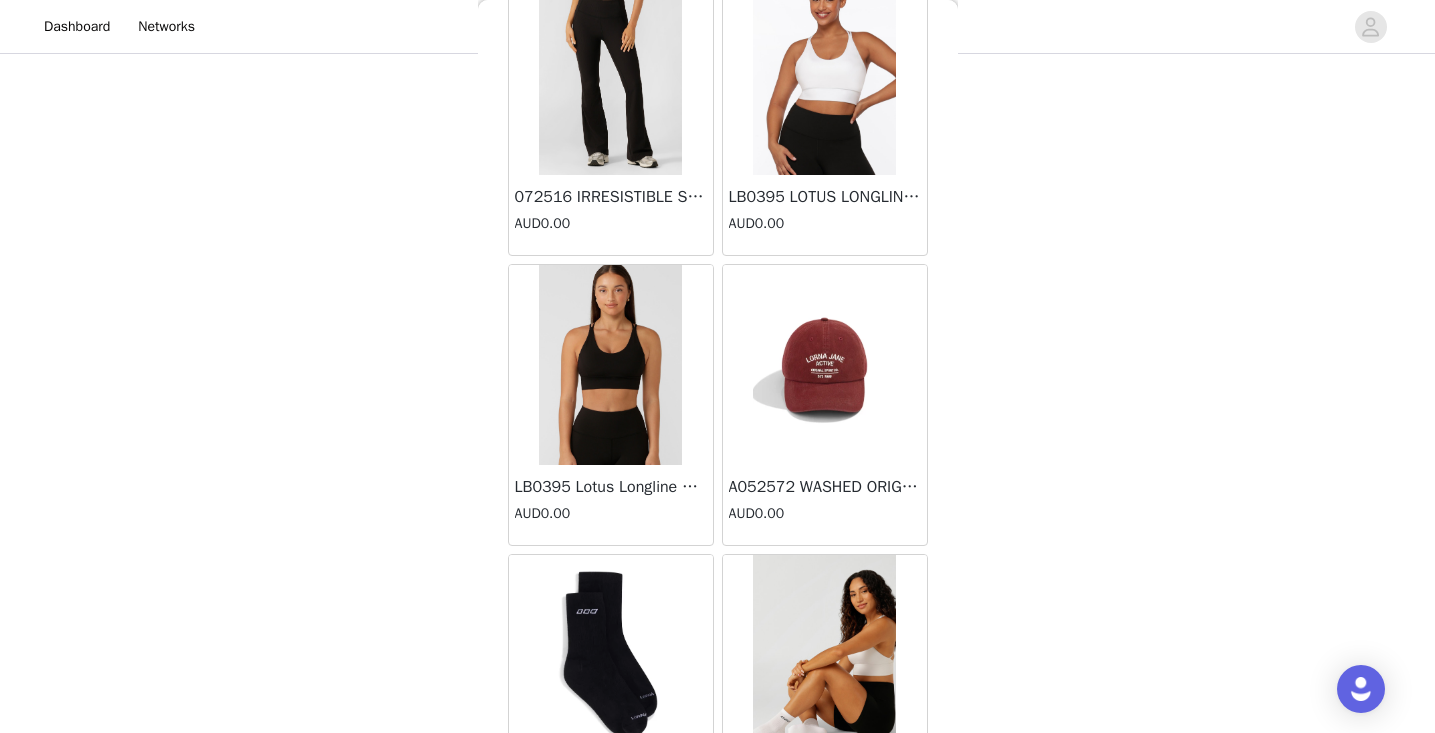 click at bounding box center [610, 365] 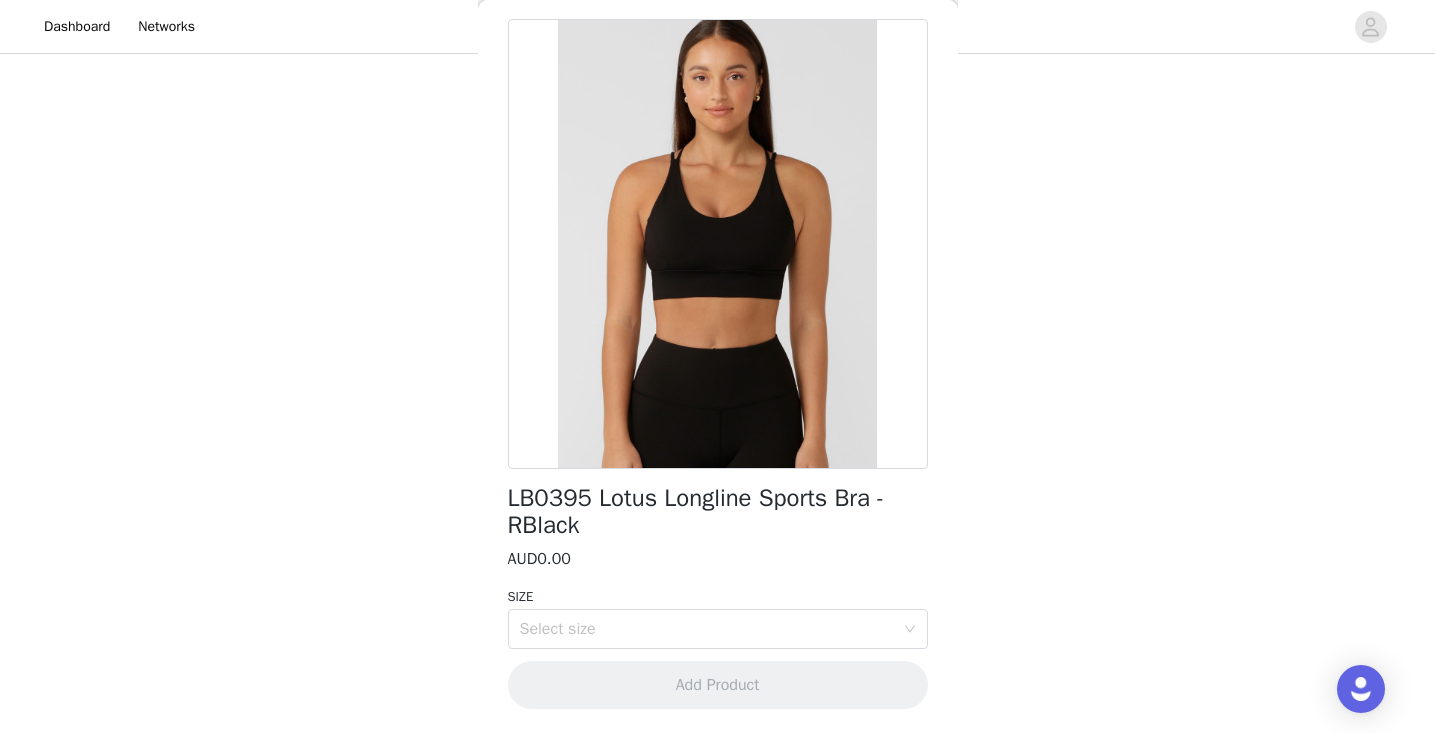 scroll, scrollTop: 80, scrollLeft: 0, axis: vertical 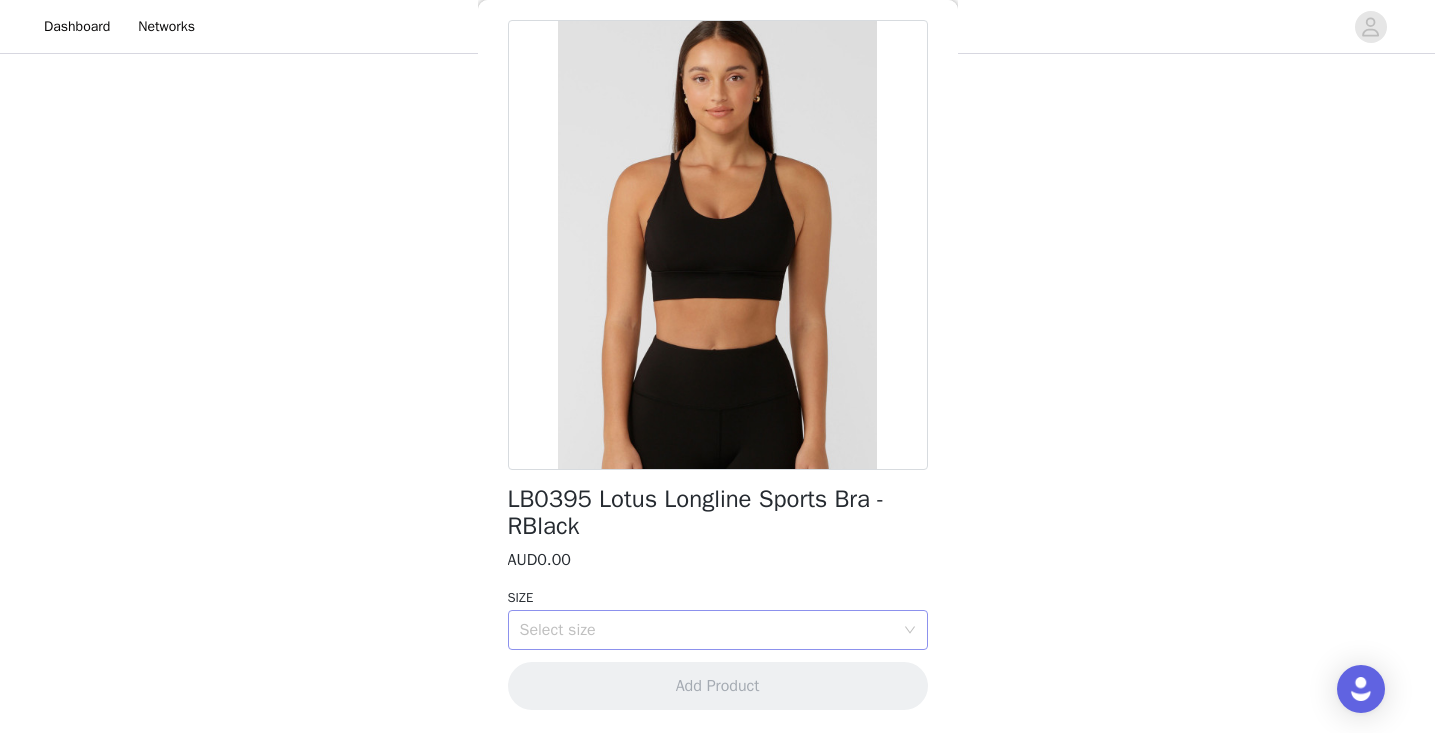 click on "Select size" at bounding box center (707, 630) 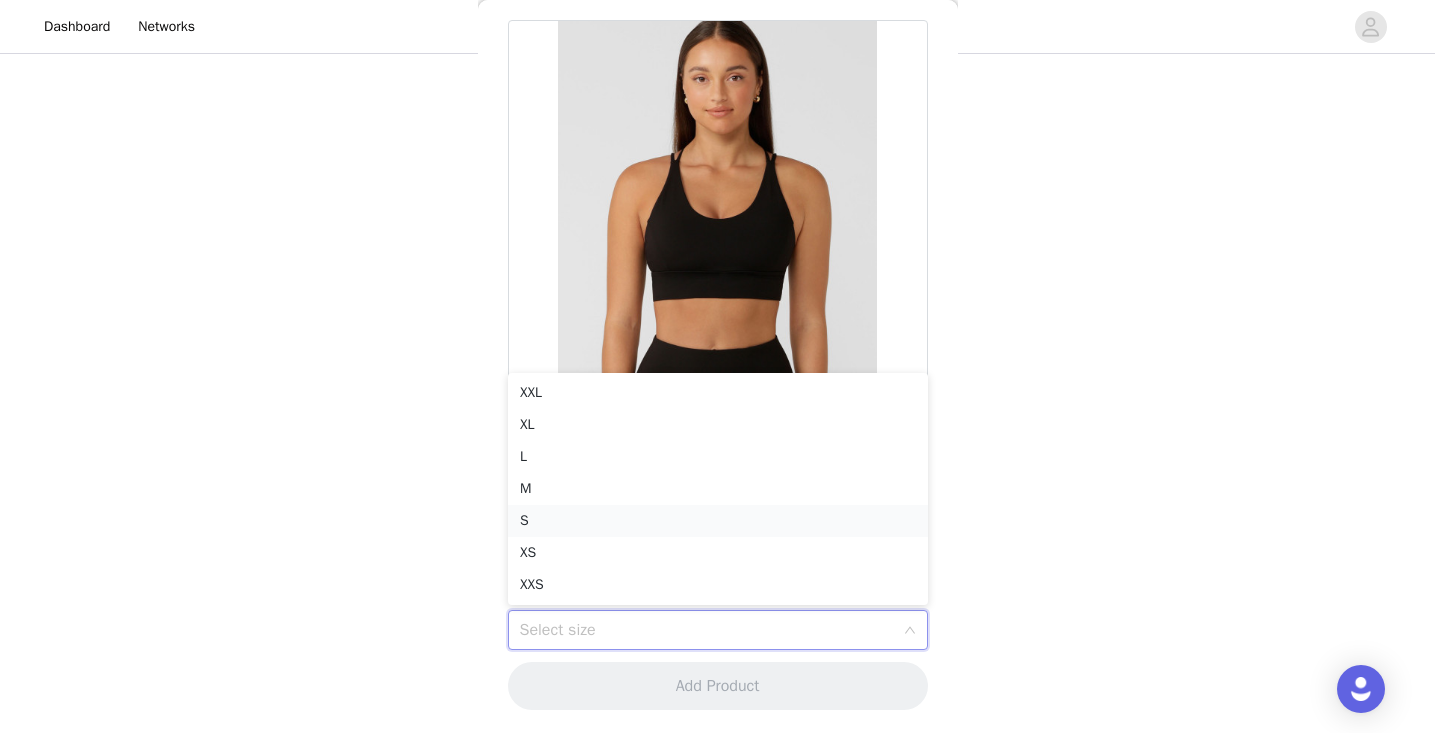 click on "S" at bounding box center [718, 521] 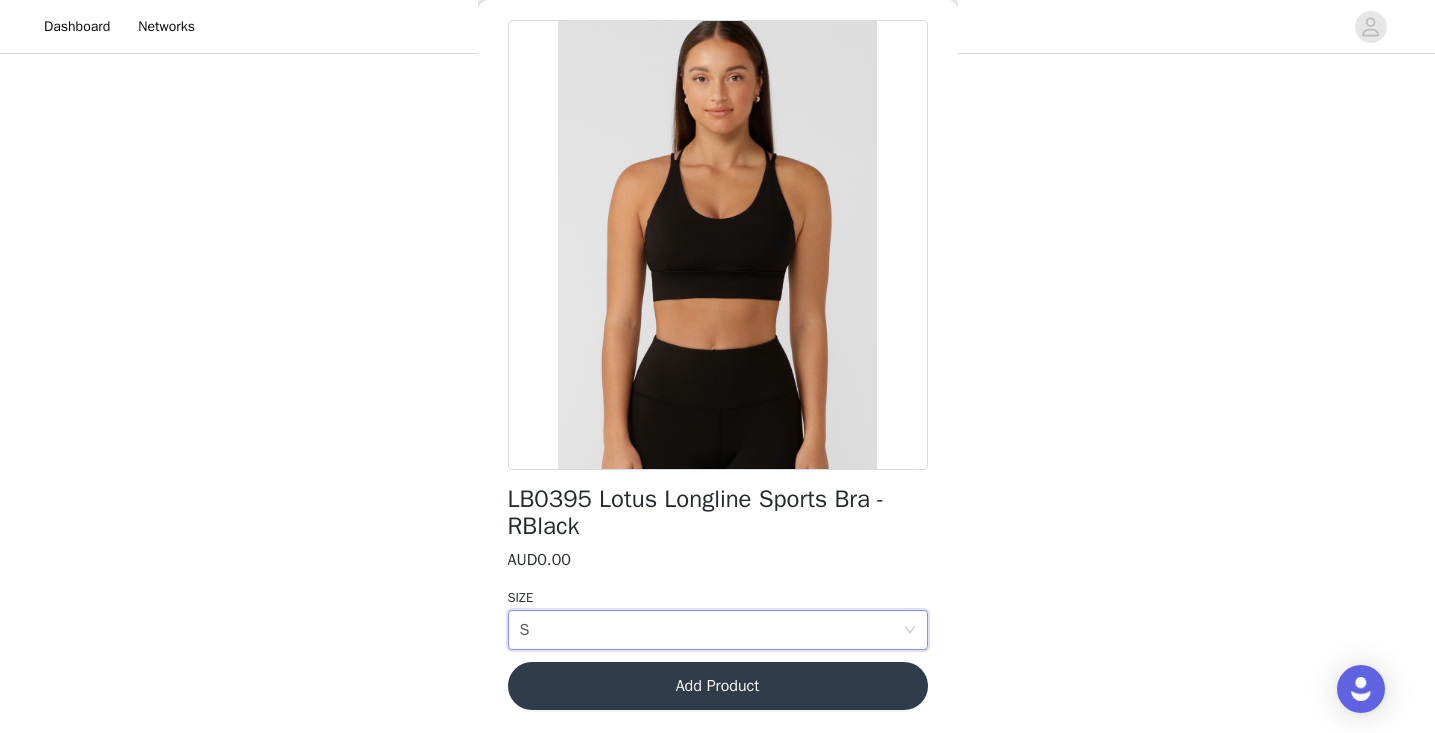 click on "Add Product" at bounding box center (718, 686) 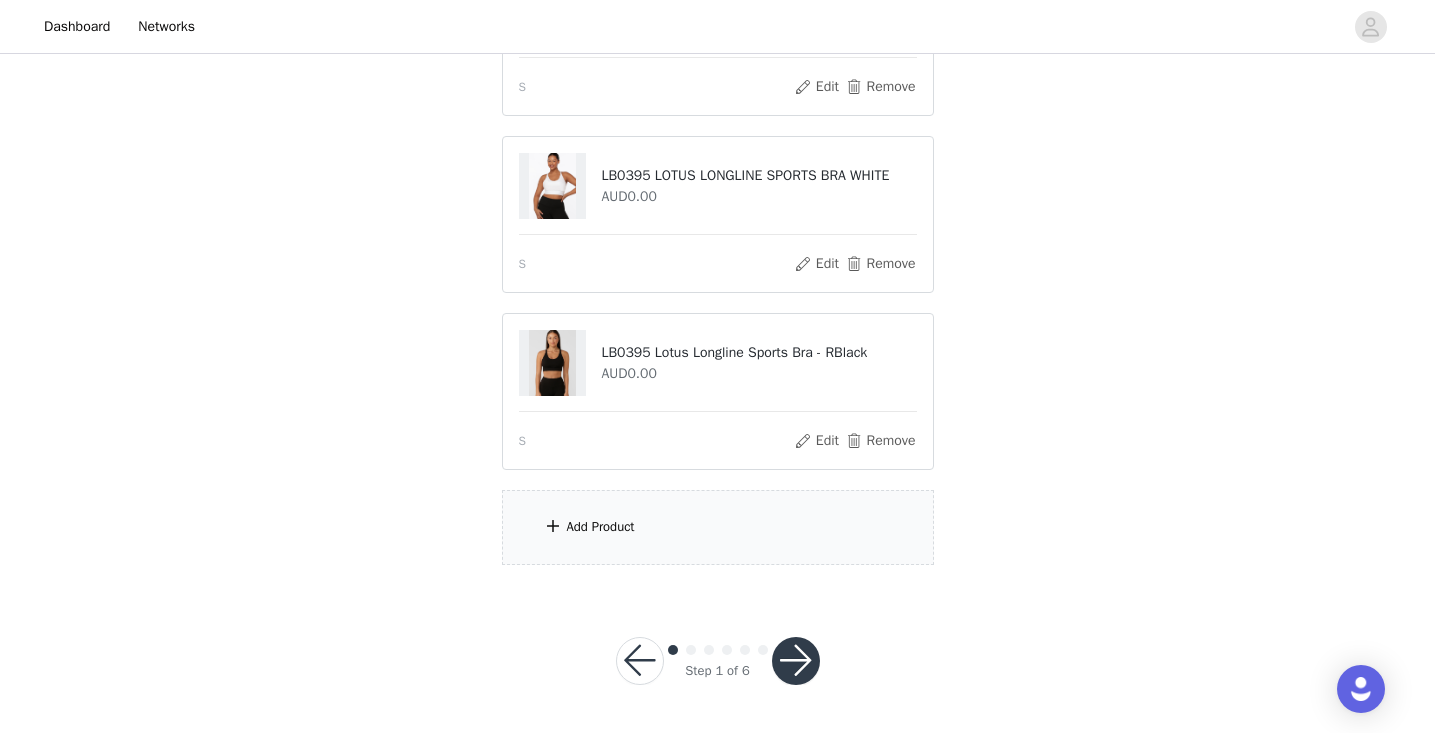scroll, scrollTop: 493, scrollLeft: 0, axis: vertical 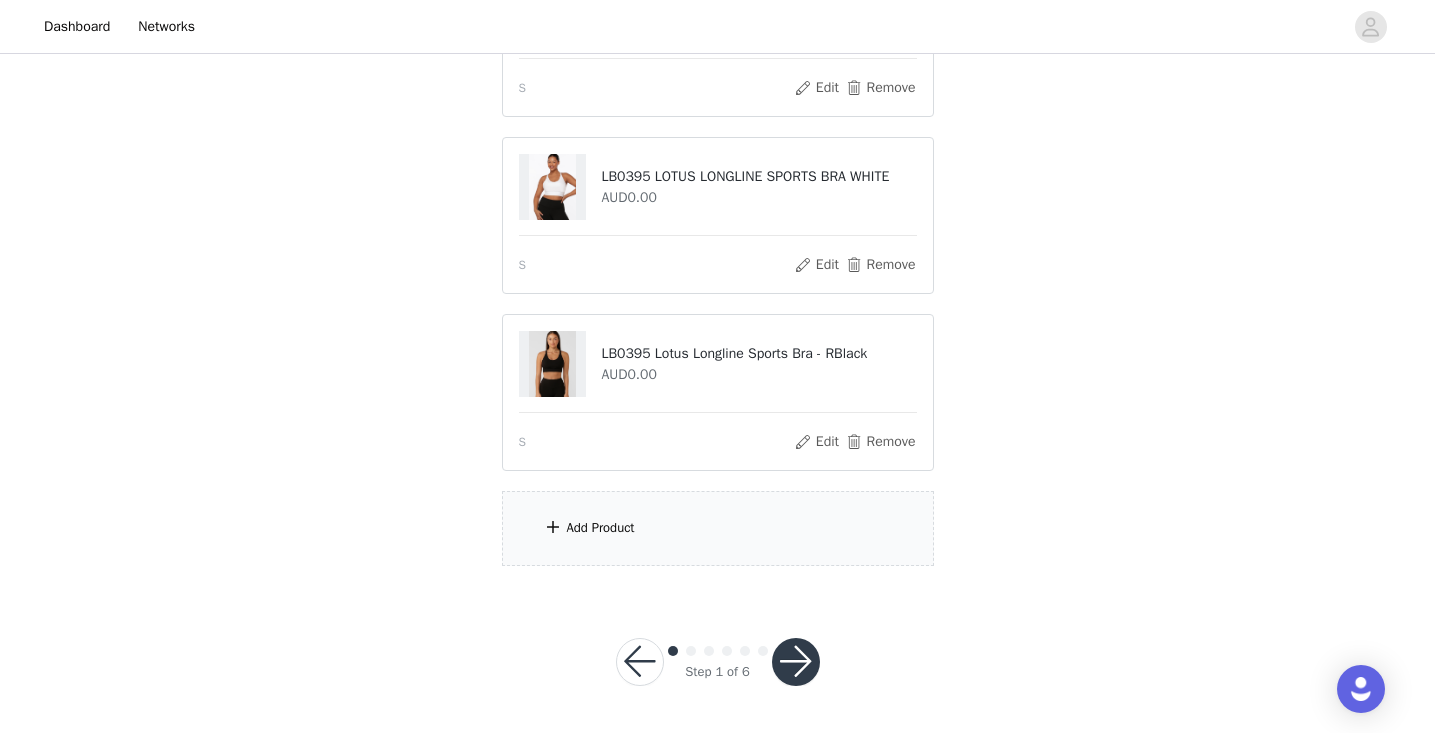 click on "Add Product" at bounding box center (718, 528) 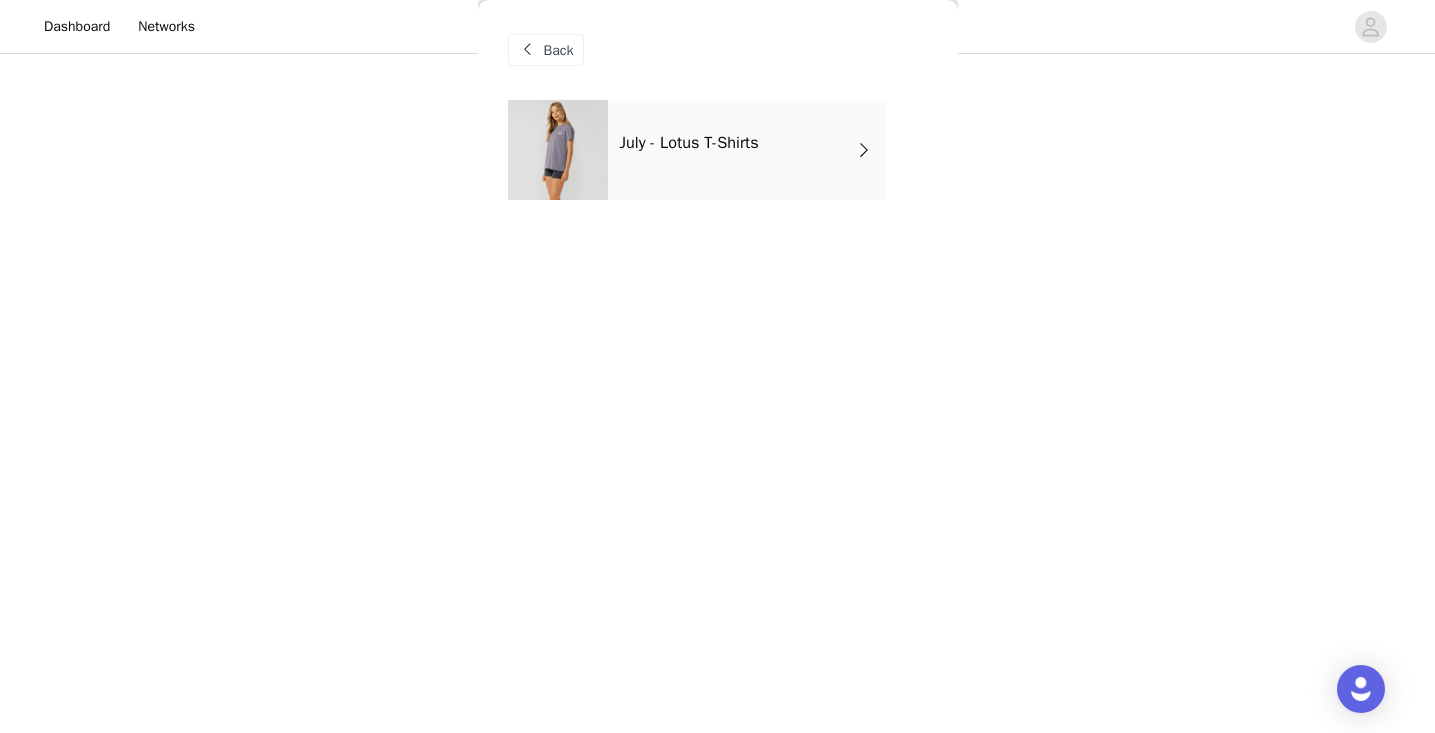 click on "July - Lotus T-Shirts" at bounding box center (747, 150) 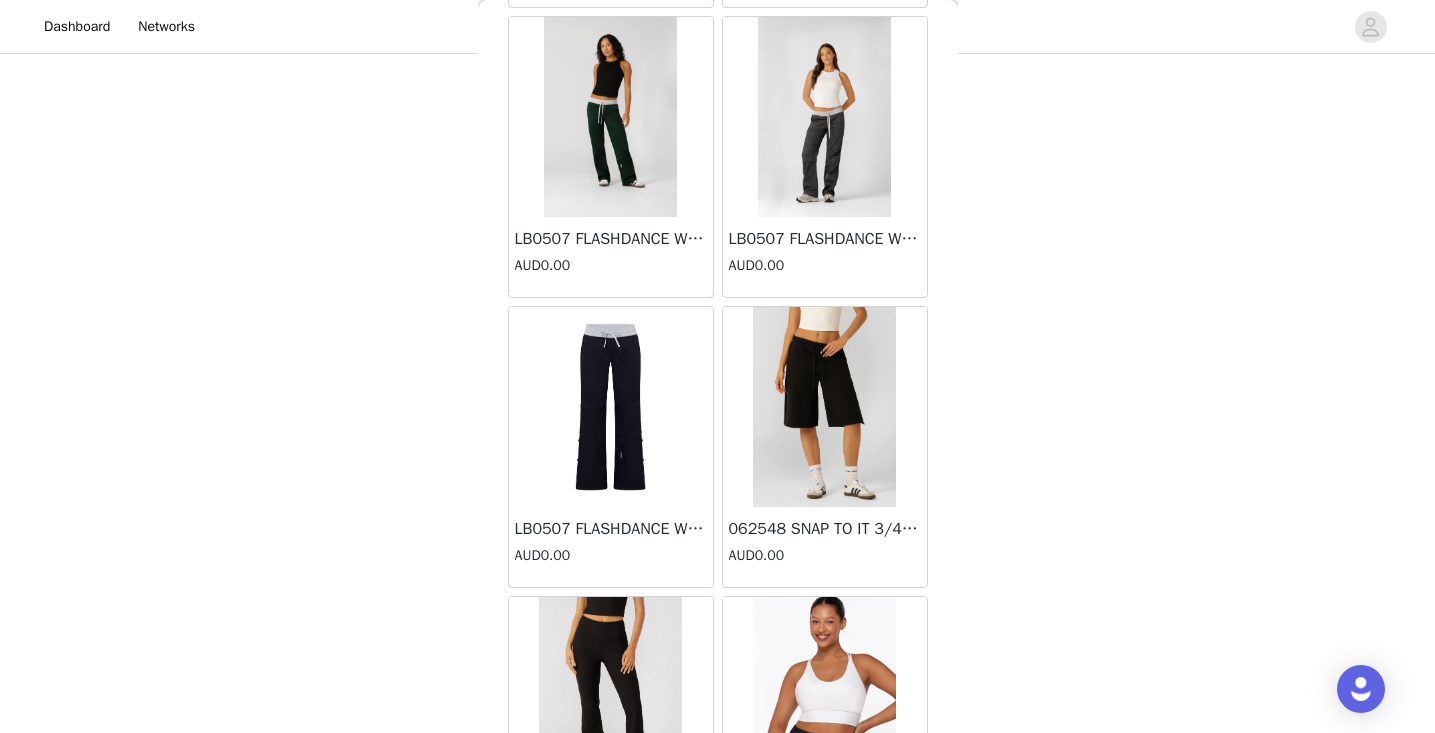 scroll, scrollTop: 938, scrollLeft: 0, axis: vertical 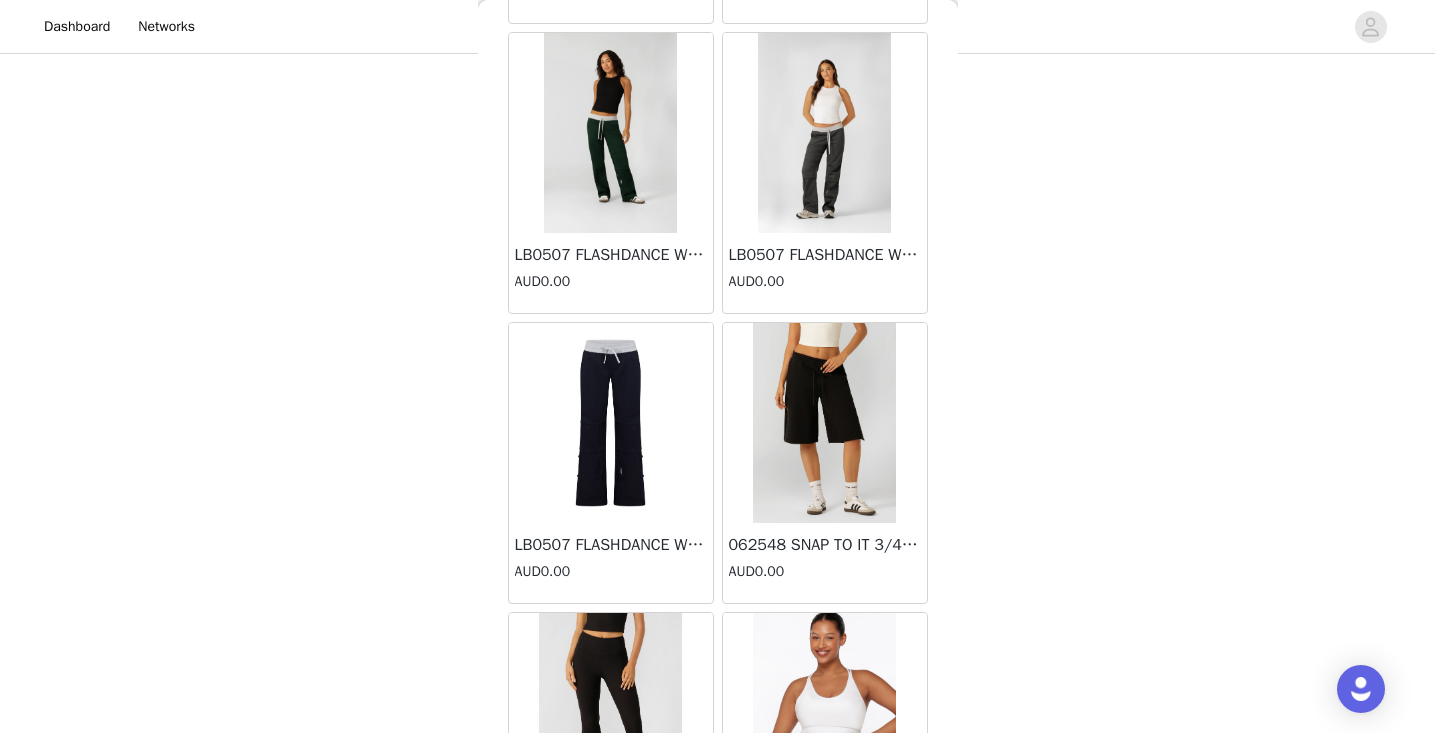 click at bounding box center [610, 133] 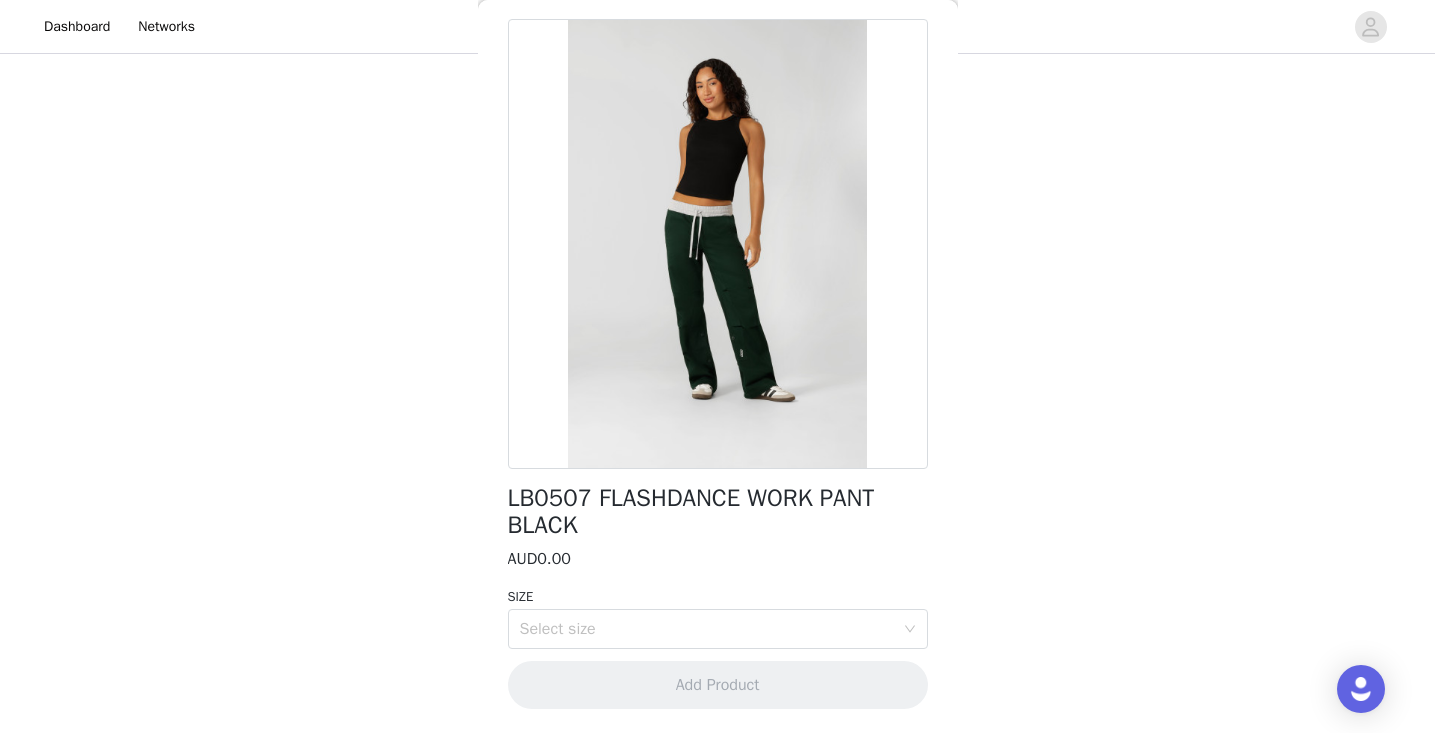 scroll, scrollTop: 80, scrollLeft: 0, axis: vertical 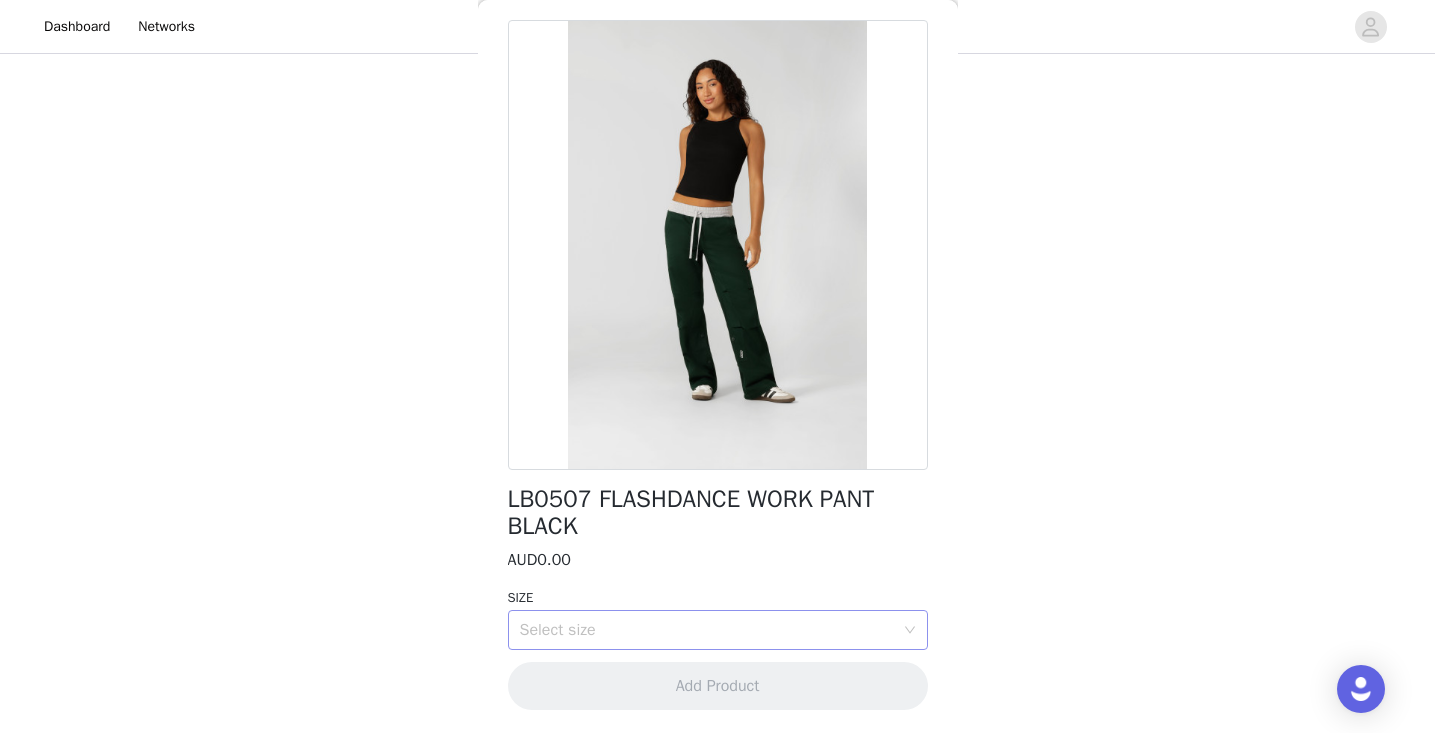 click on "Select size" at bounding box center (711, 630) 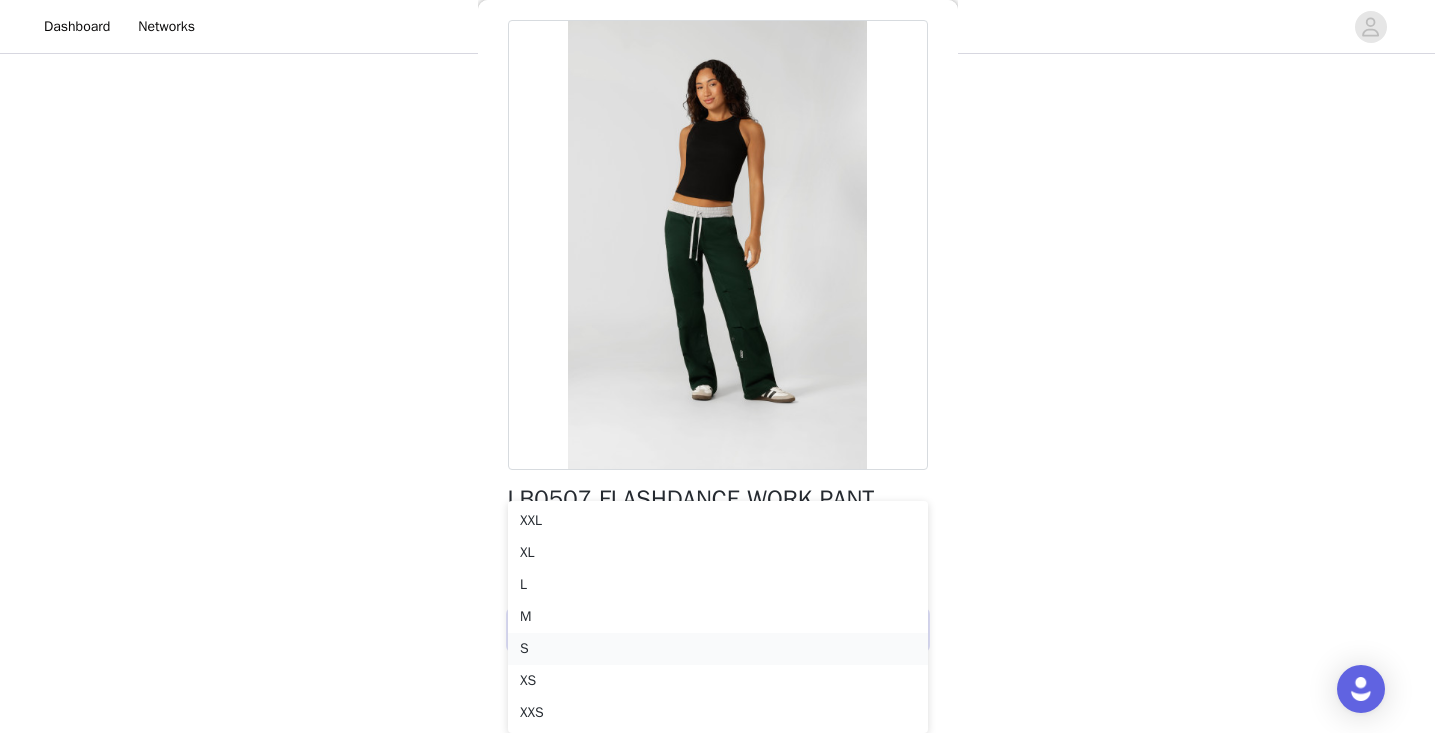 click on "S" at bounding box center (718, 649) 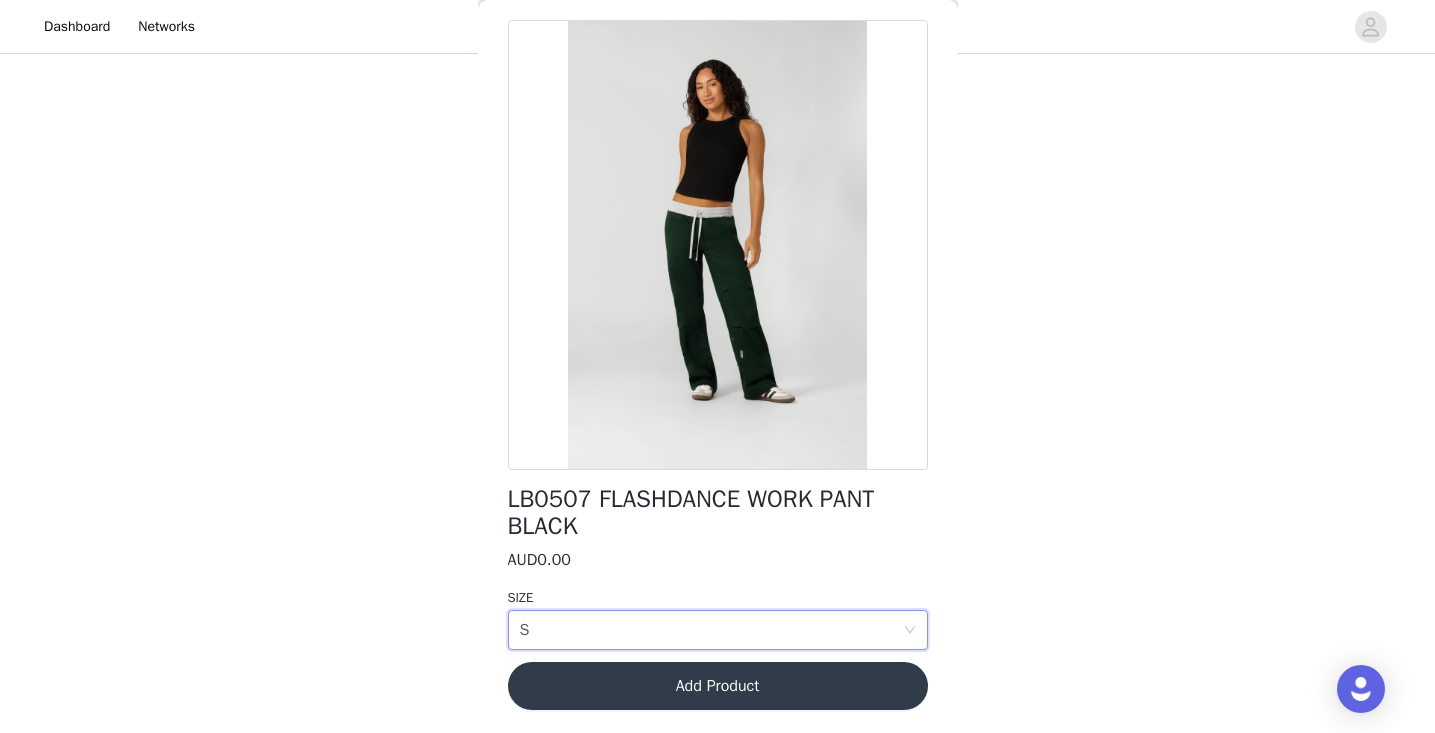 scroll, scrollTop: 493, scrollLeft: 0, axis: vertical 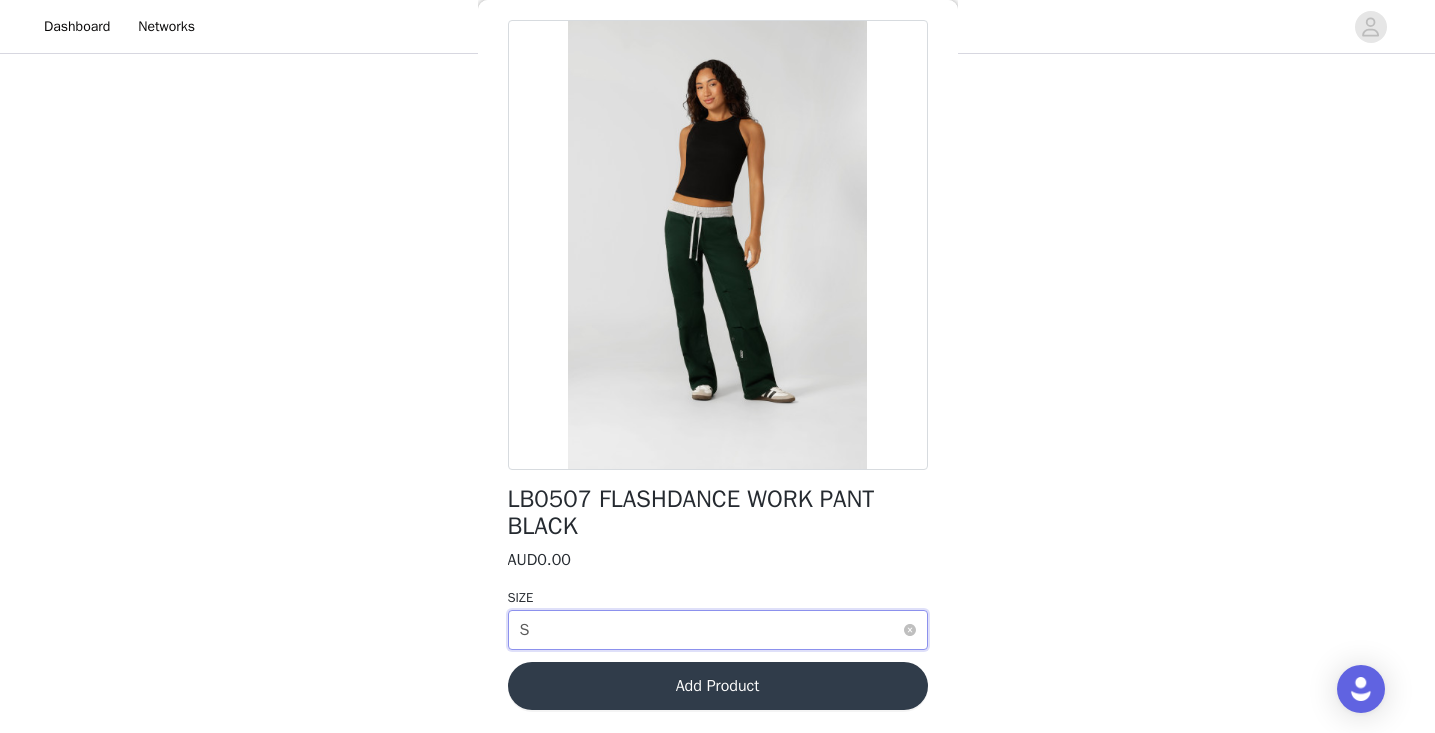 click on "Select size S" at bounding box center [711, 630] 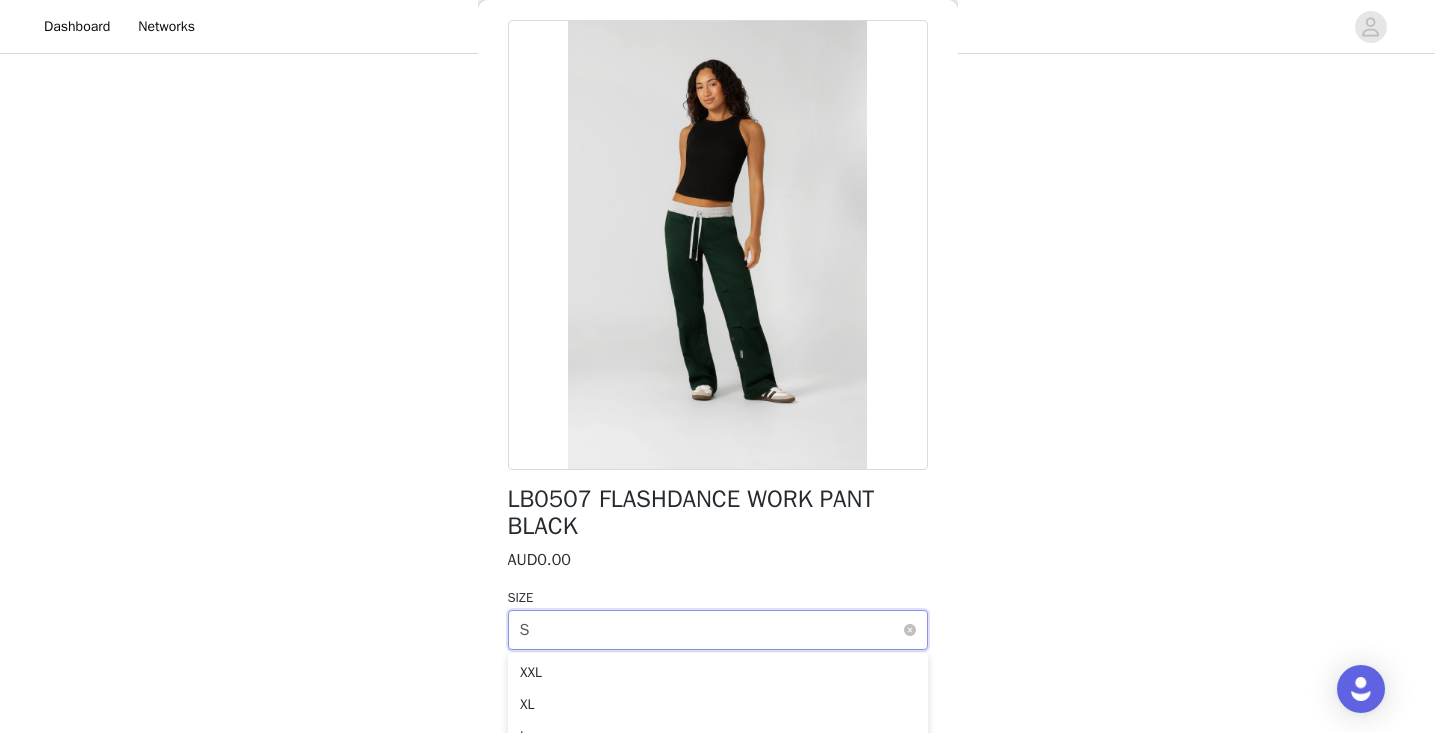 click on "Select size S" at bounding box center (711, 630) 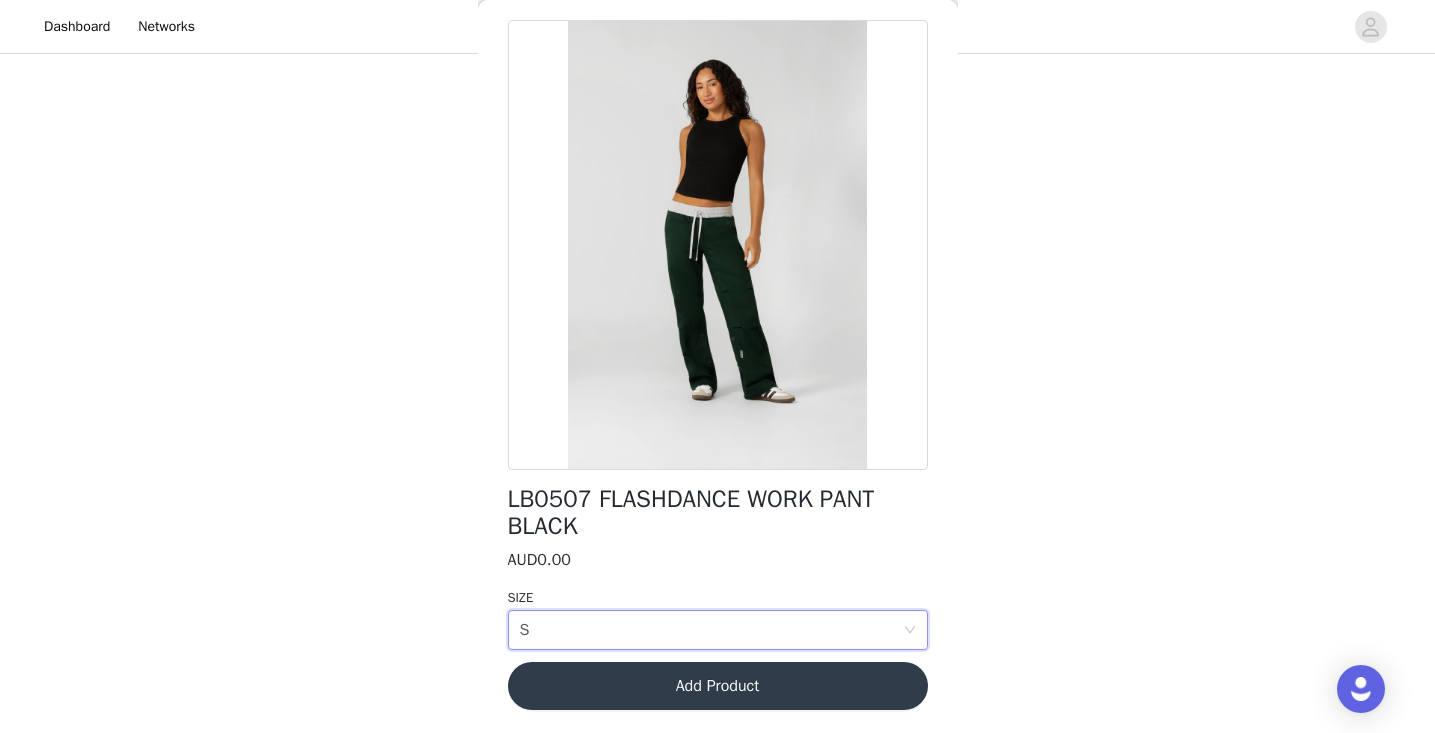 click on "Add Product" at bounding box center (718, 686) 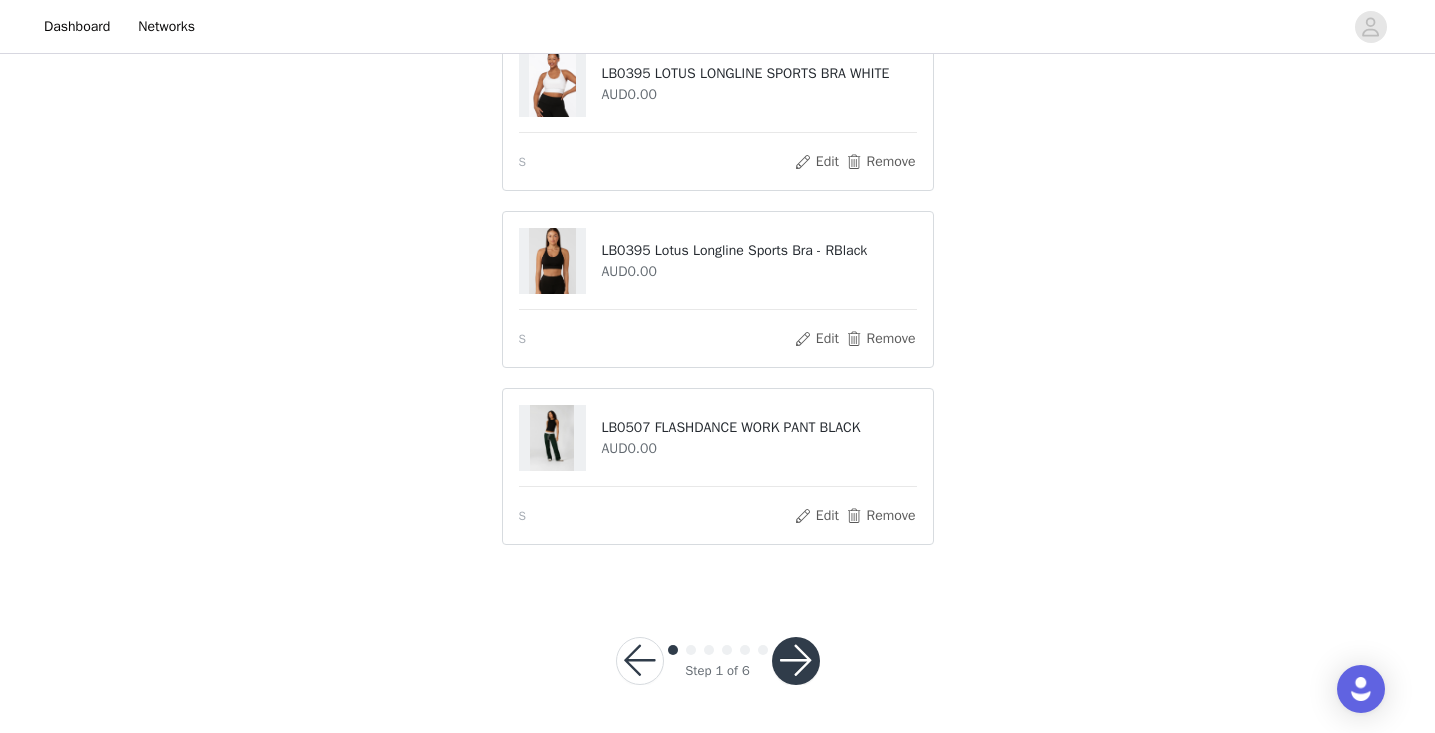 scroll, scrollTop: 541, scrollLeft: 0, axis: vertical 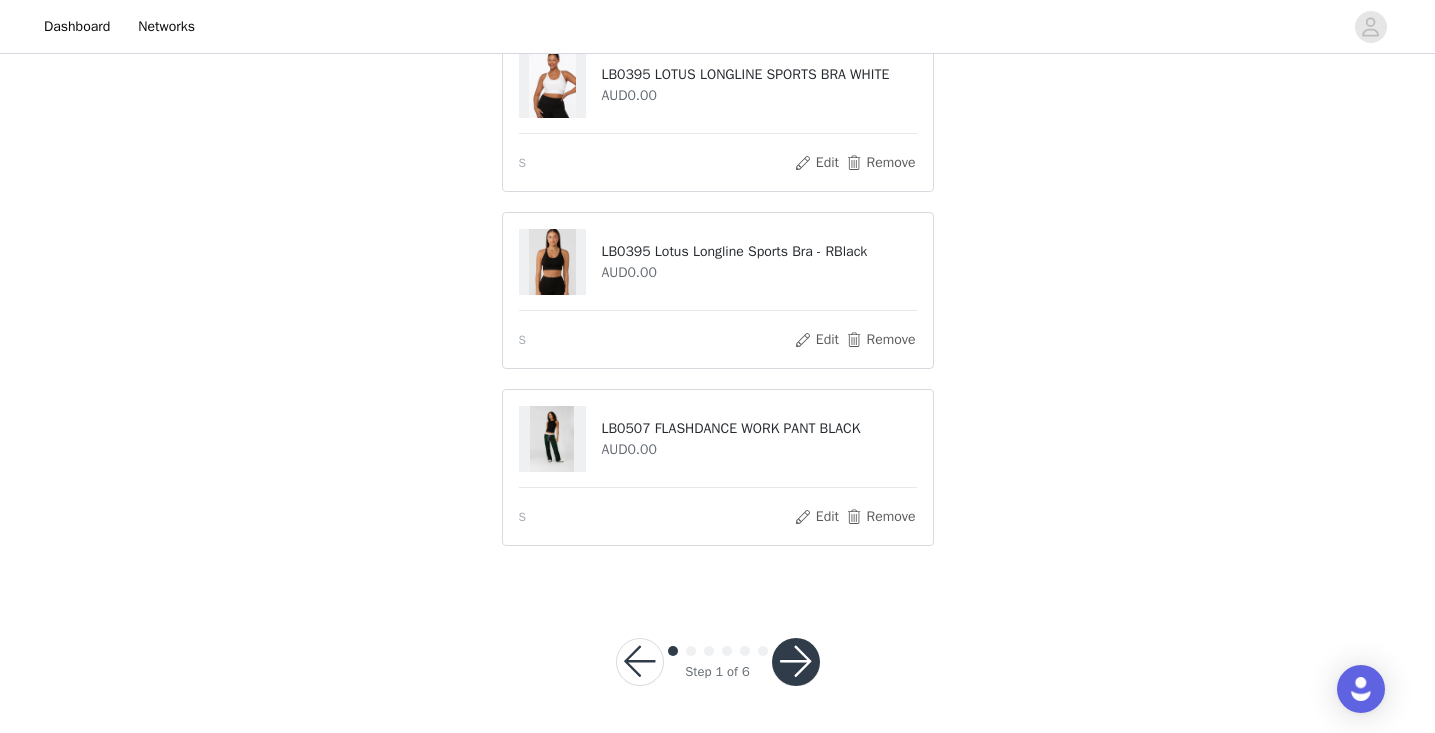 click at bounding box center (796, 662) 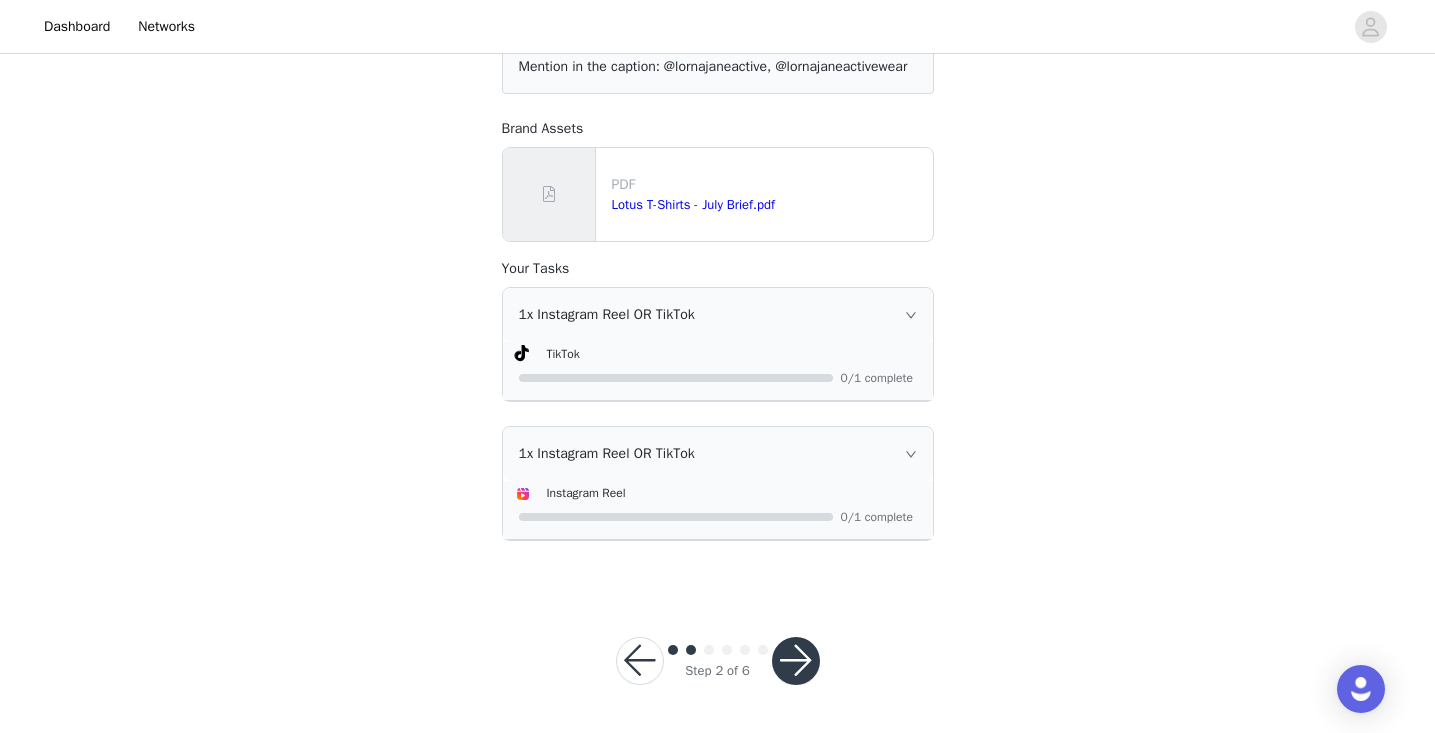 scroll, scrollTop: 238, scrollLeft: 0, axis: vertical 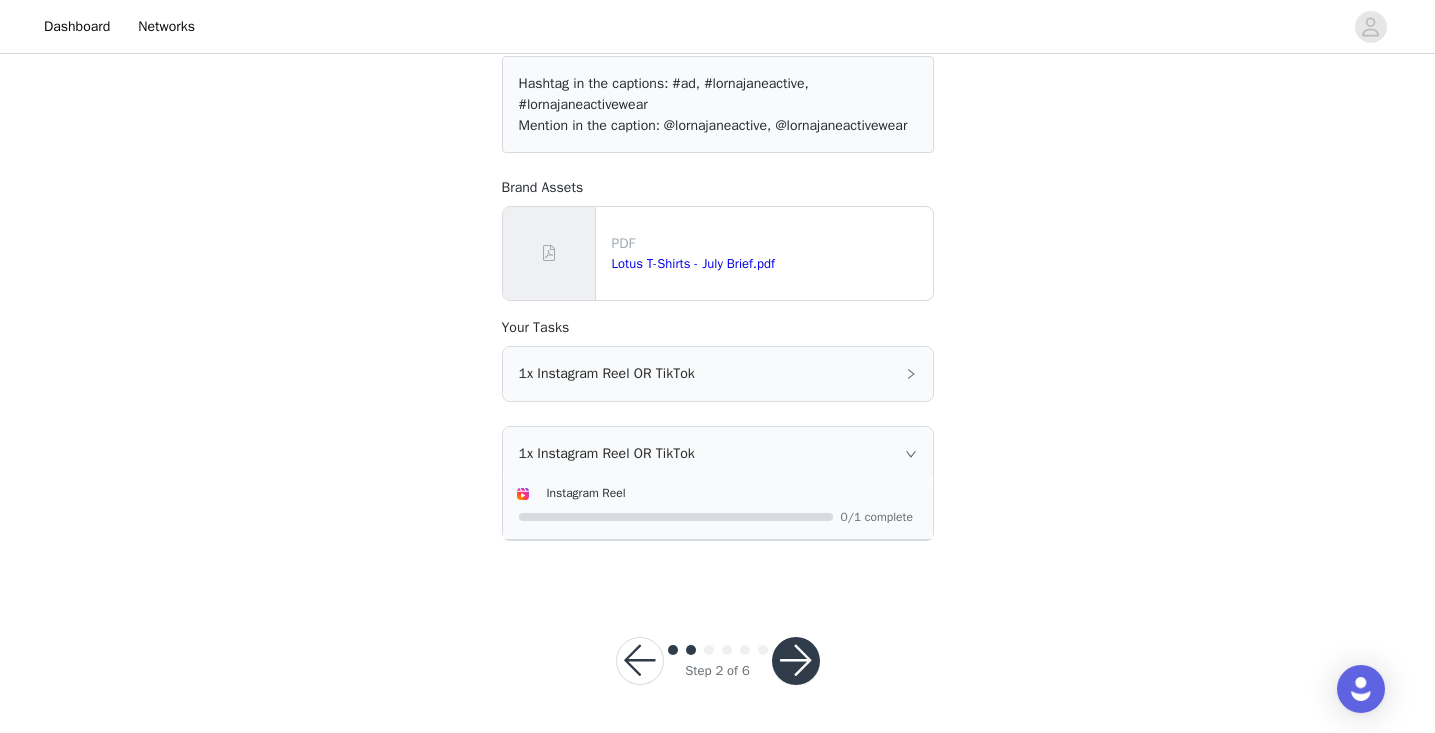 click on "1x Instagram Reel OR TikTok" at bounding box center [718, 454] 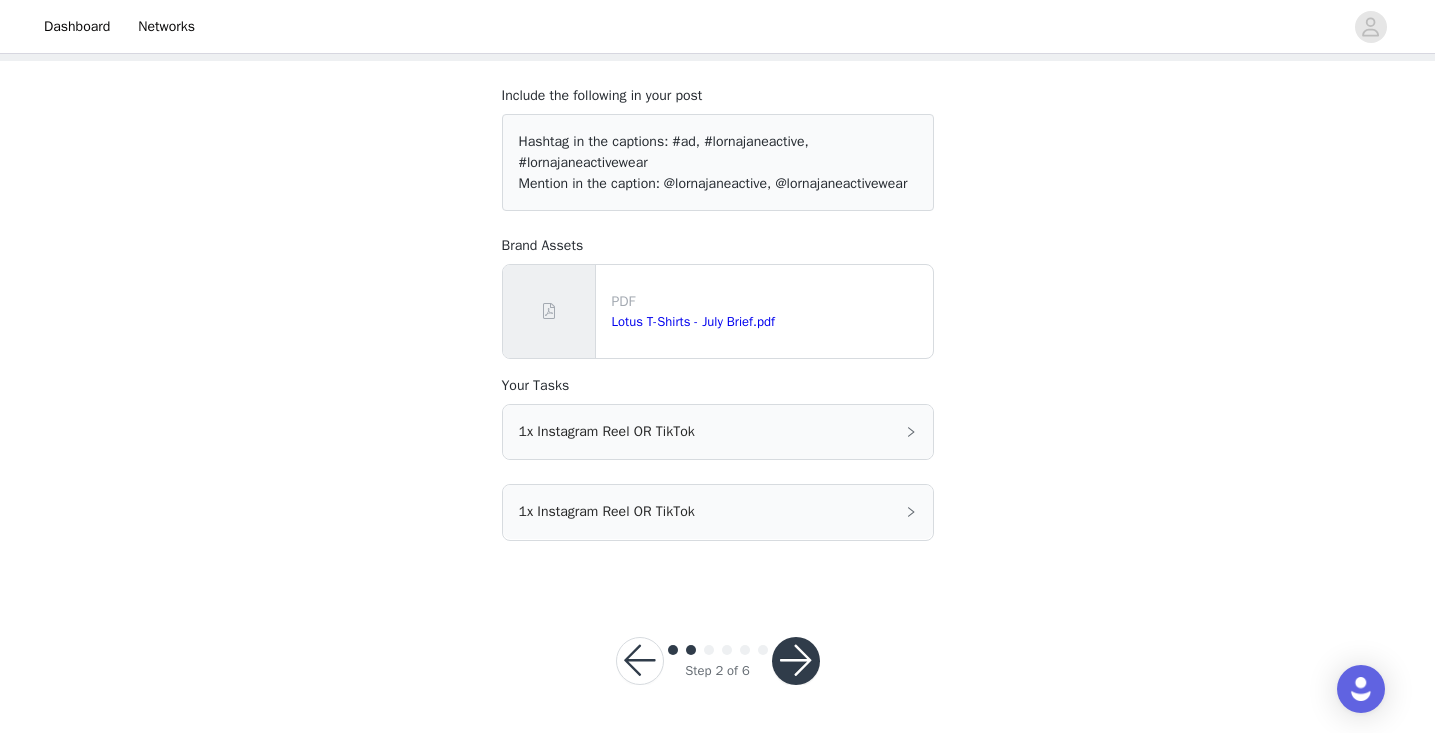 scroll, scrollTop: 120, scrollLeft: 0, axis: vertical 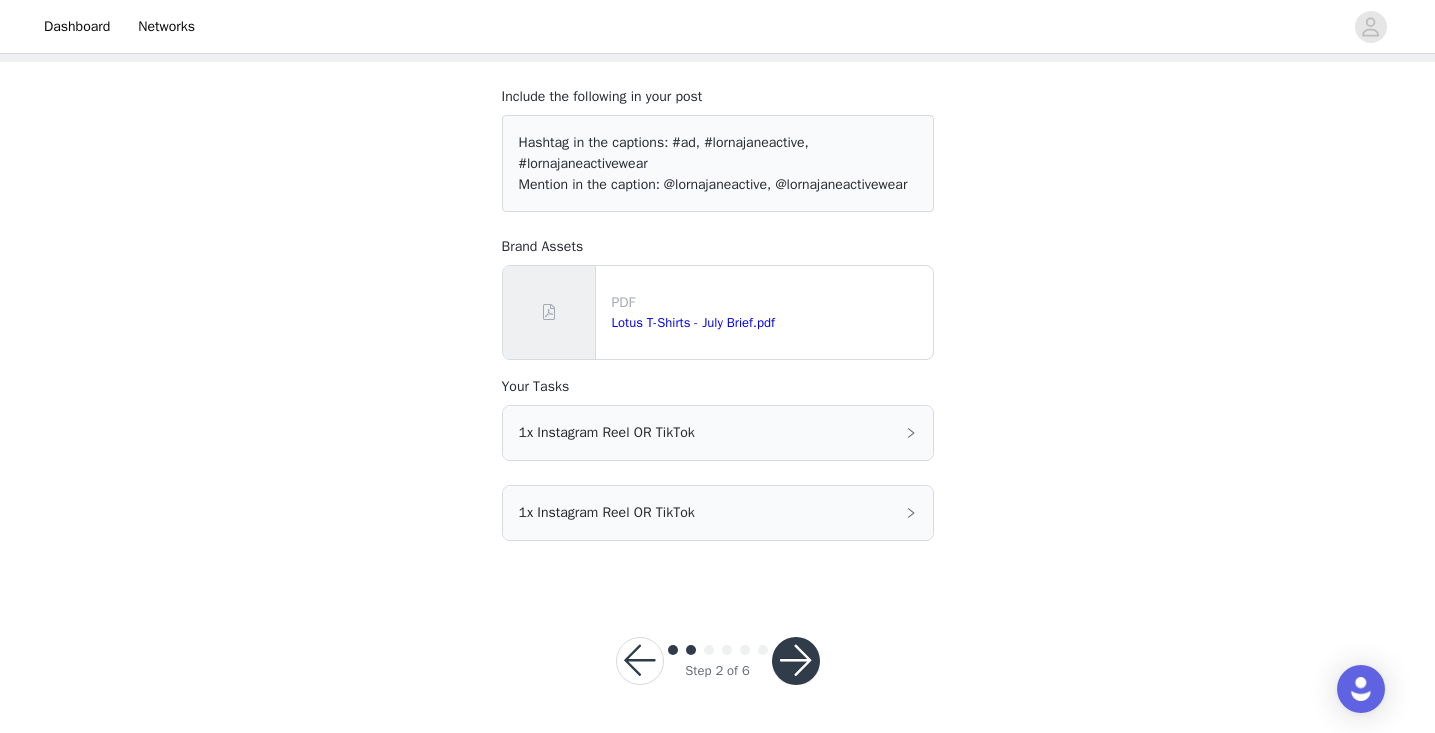 click 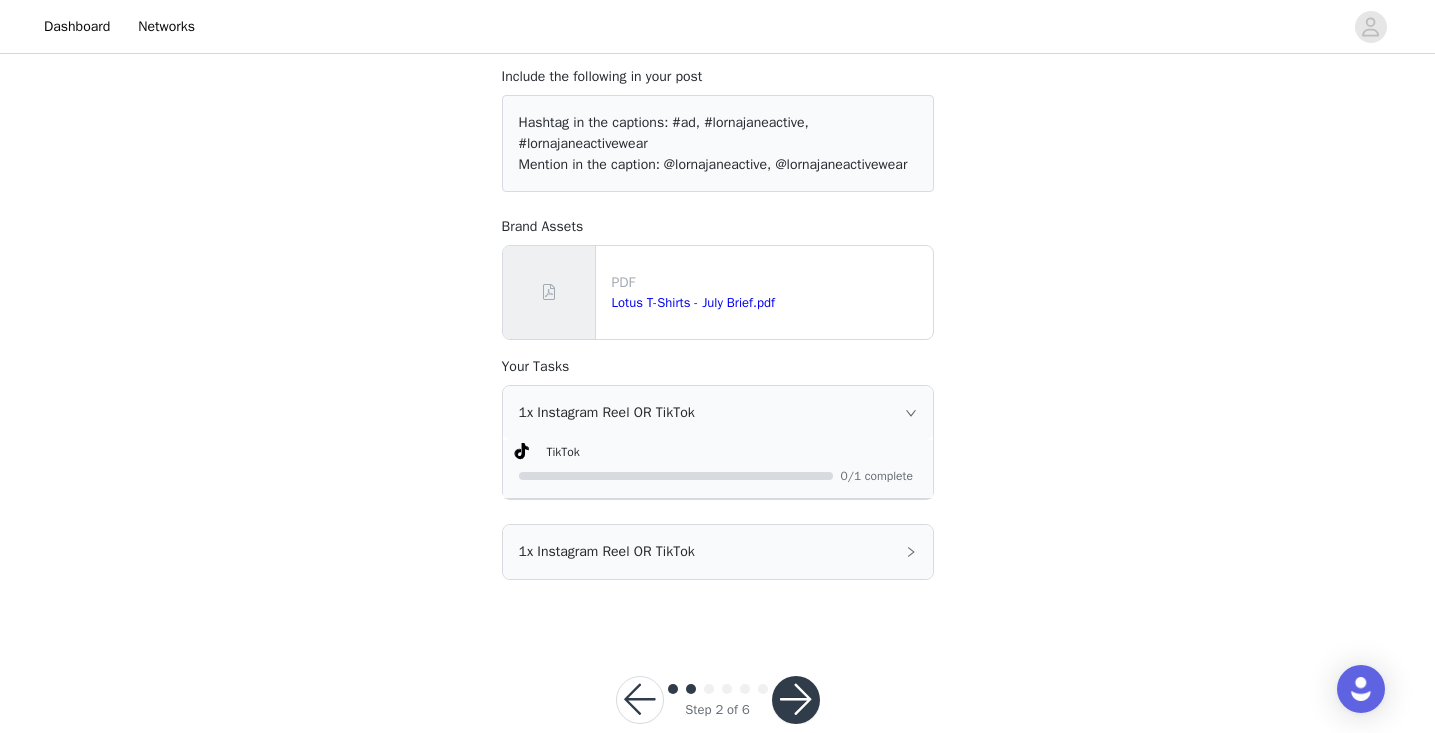click on "TikTok" at bounding box center (563, 452) 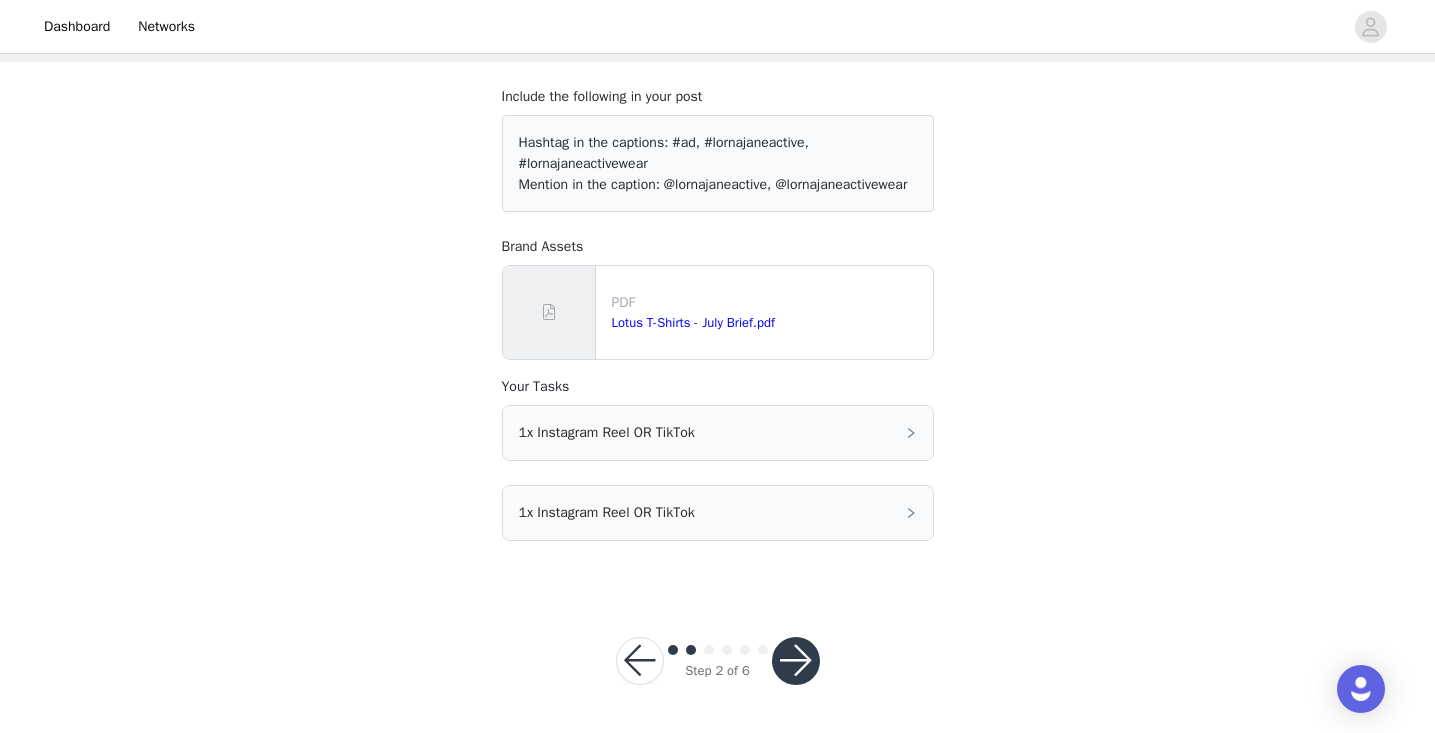 click 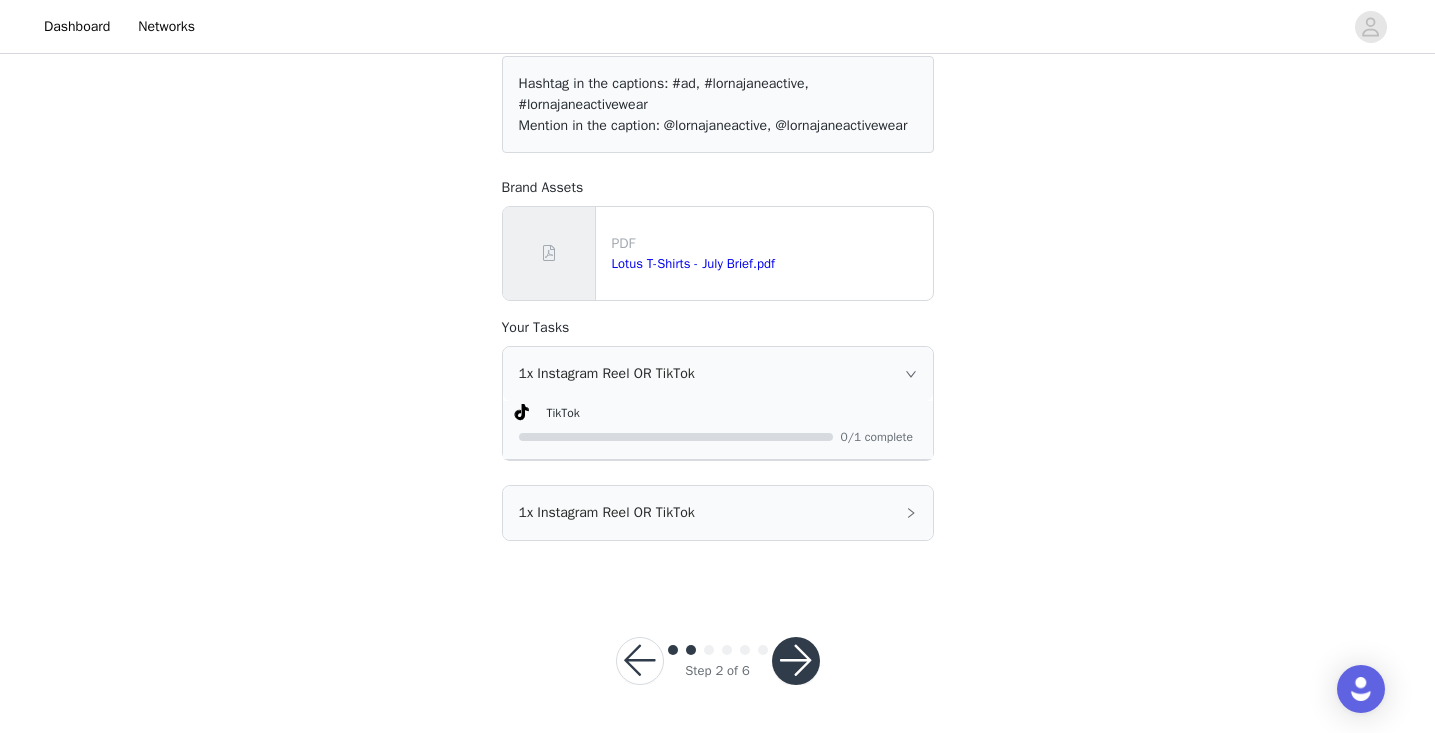 scroll, scrollTop: 179, scrollLeft: 0, axis: vertical 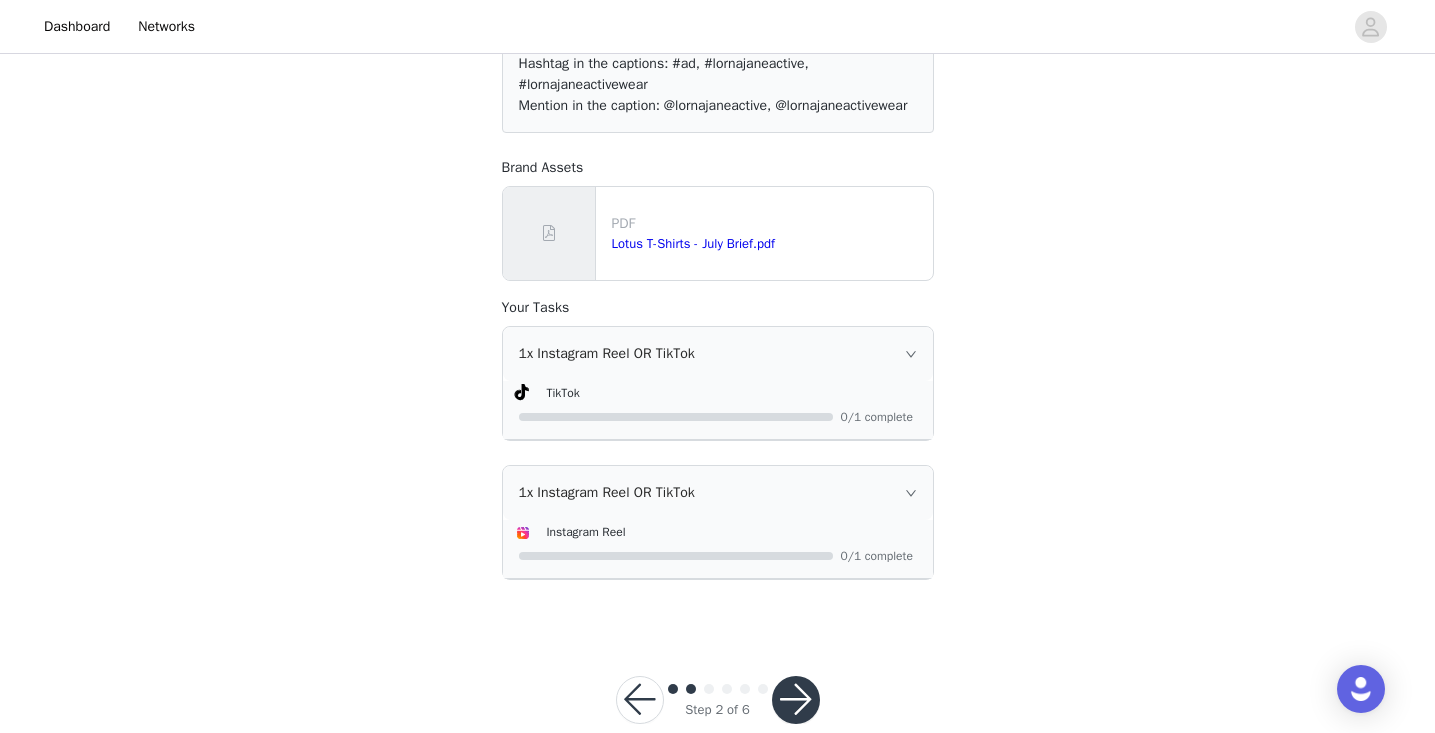 click on "1x Instagram Reel OR TikTok" at bounding box center [718, 493] 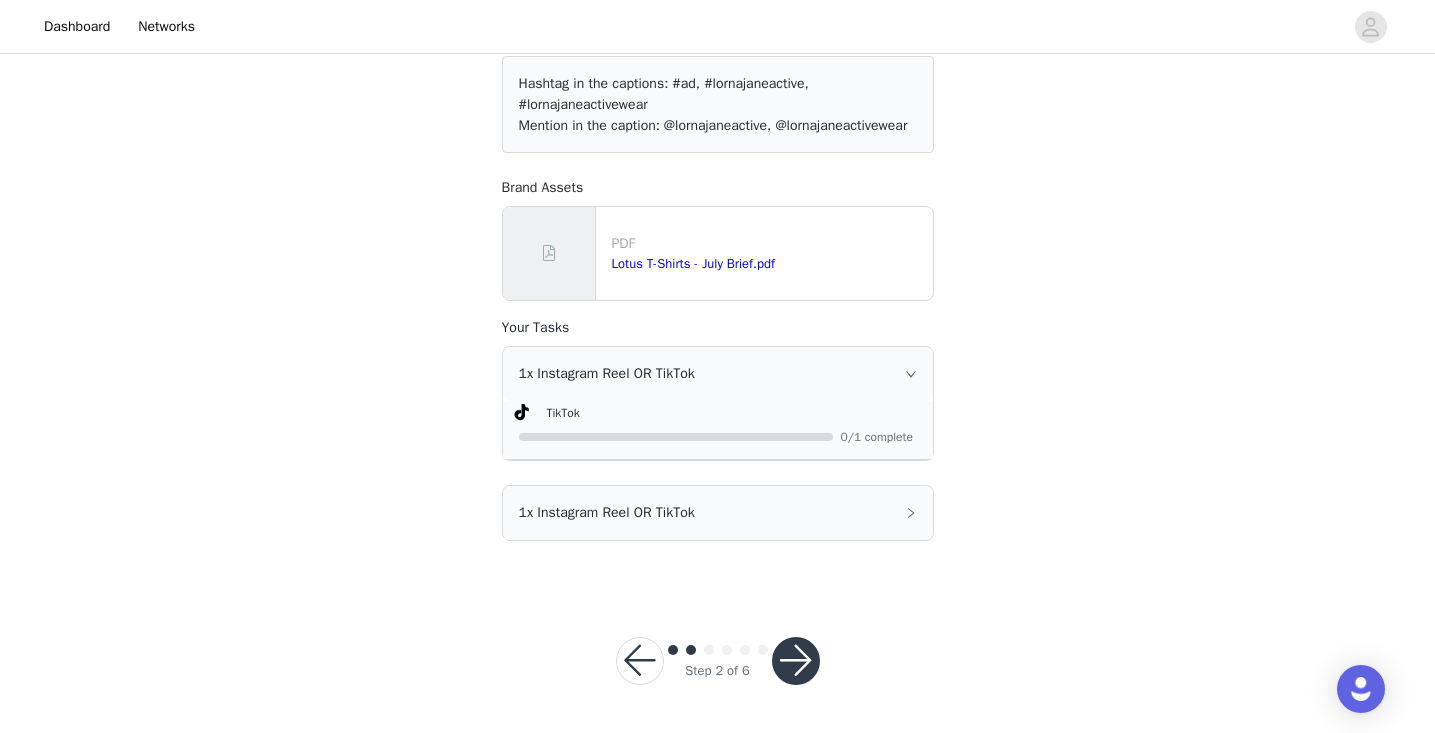 scroll, scrollTop: 179, scrollLeft: 0, axis: vertical 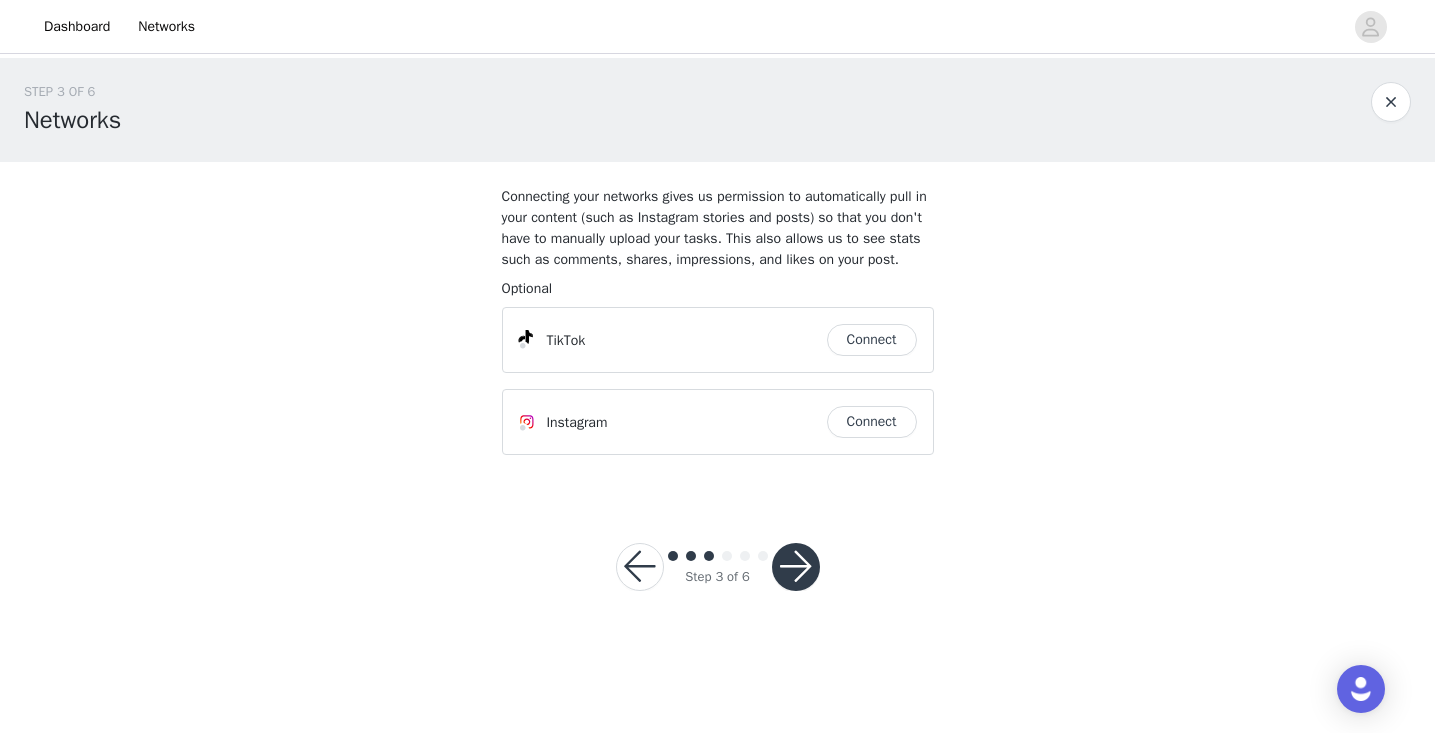 click on "Connect" at bounding box center (872, 340) 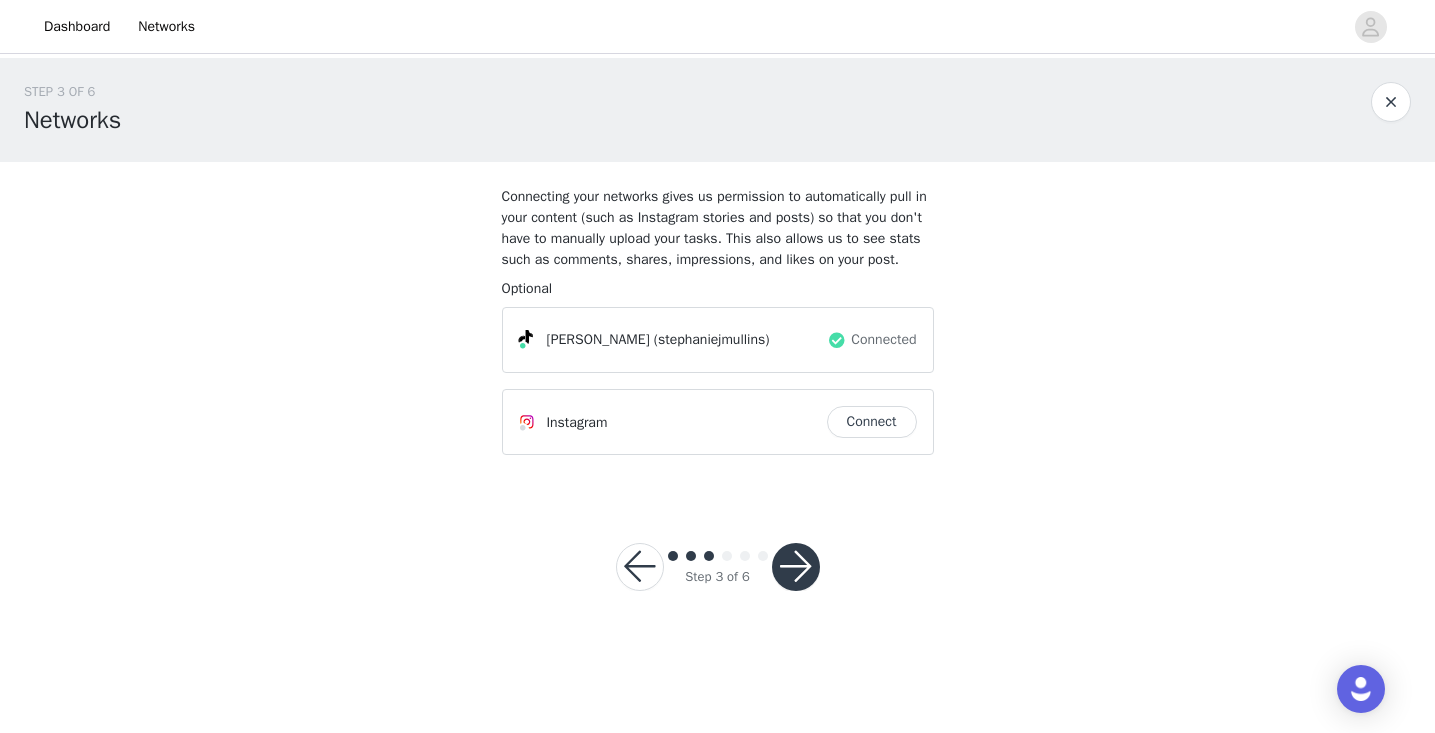 click at bounding box center [796, 567] 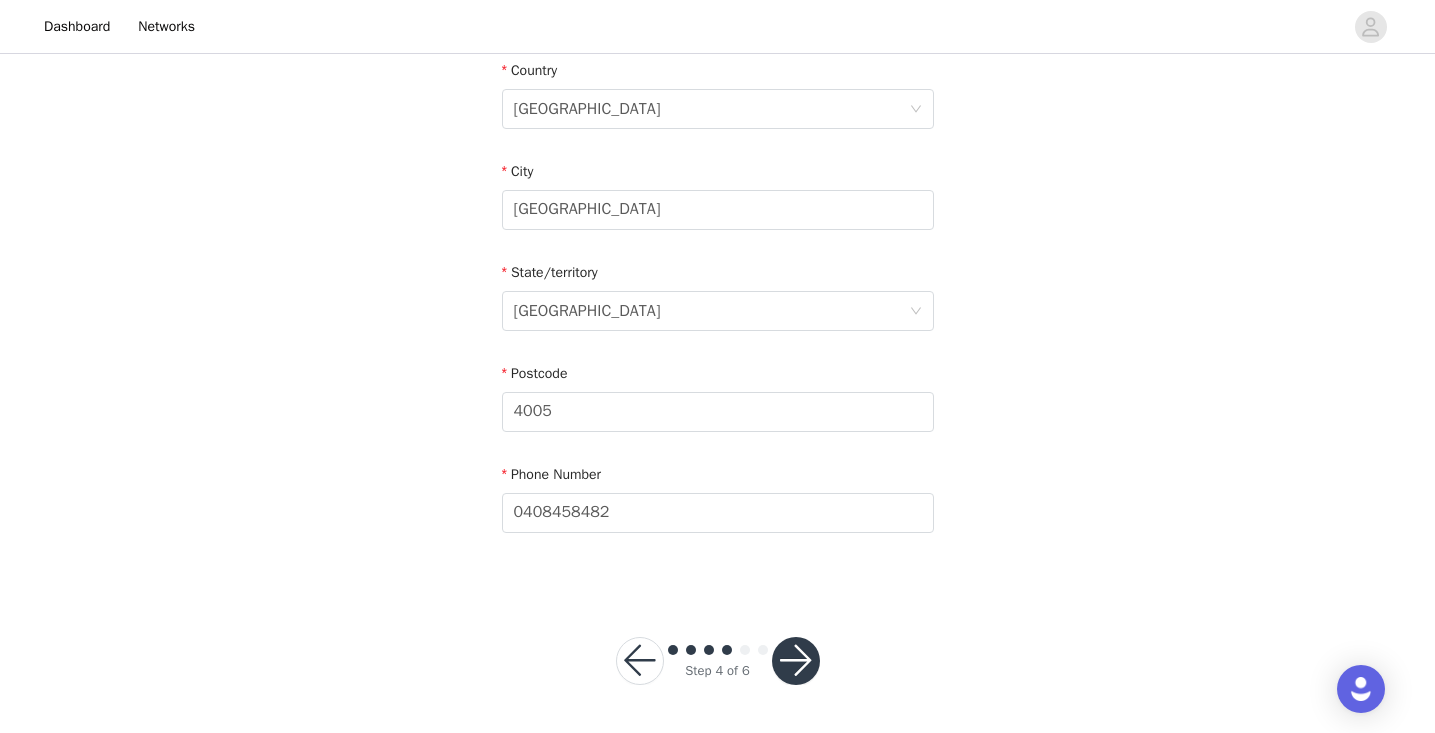 scroll, scrollTop: 630, scrollLeft: 0, axis: vertical 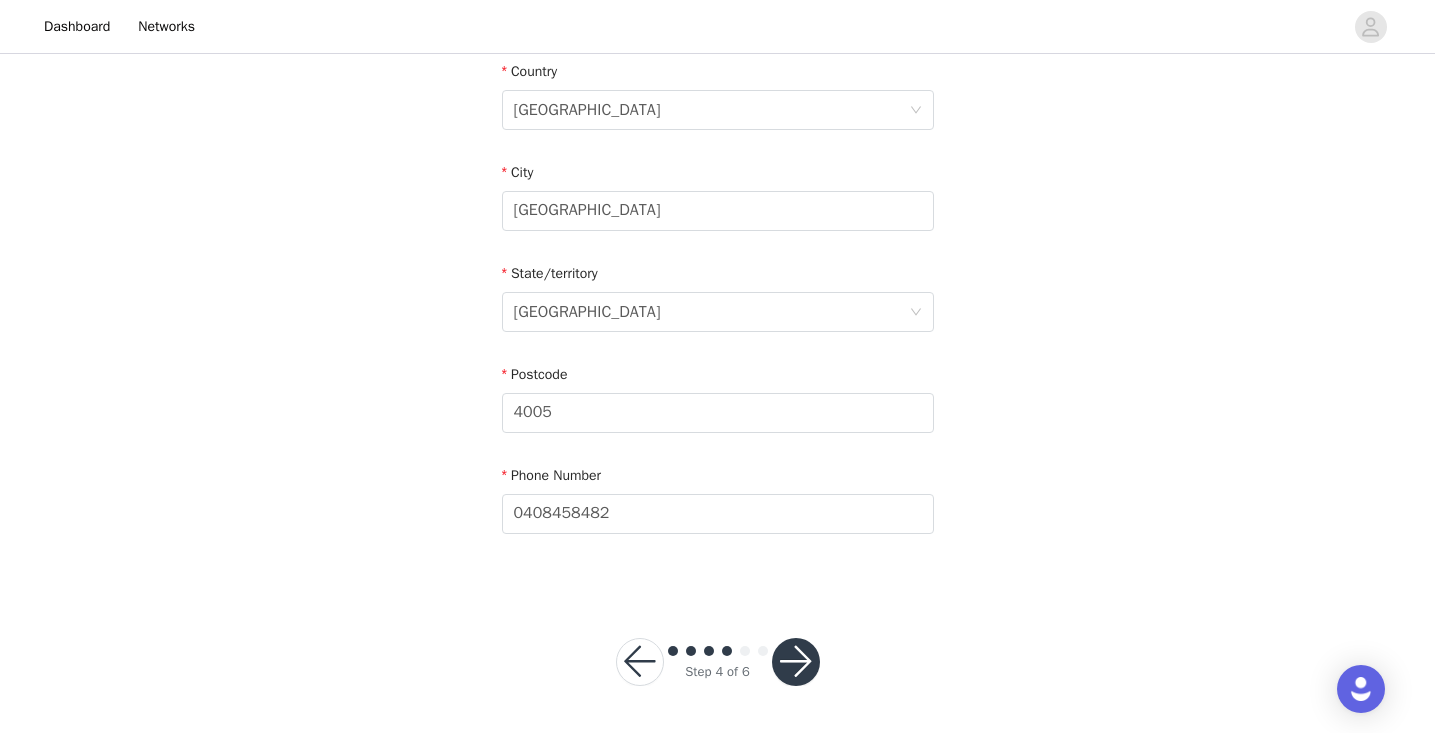 click at bounding box center (796, 662) 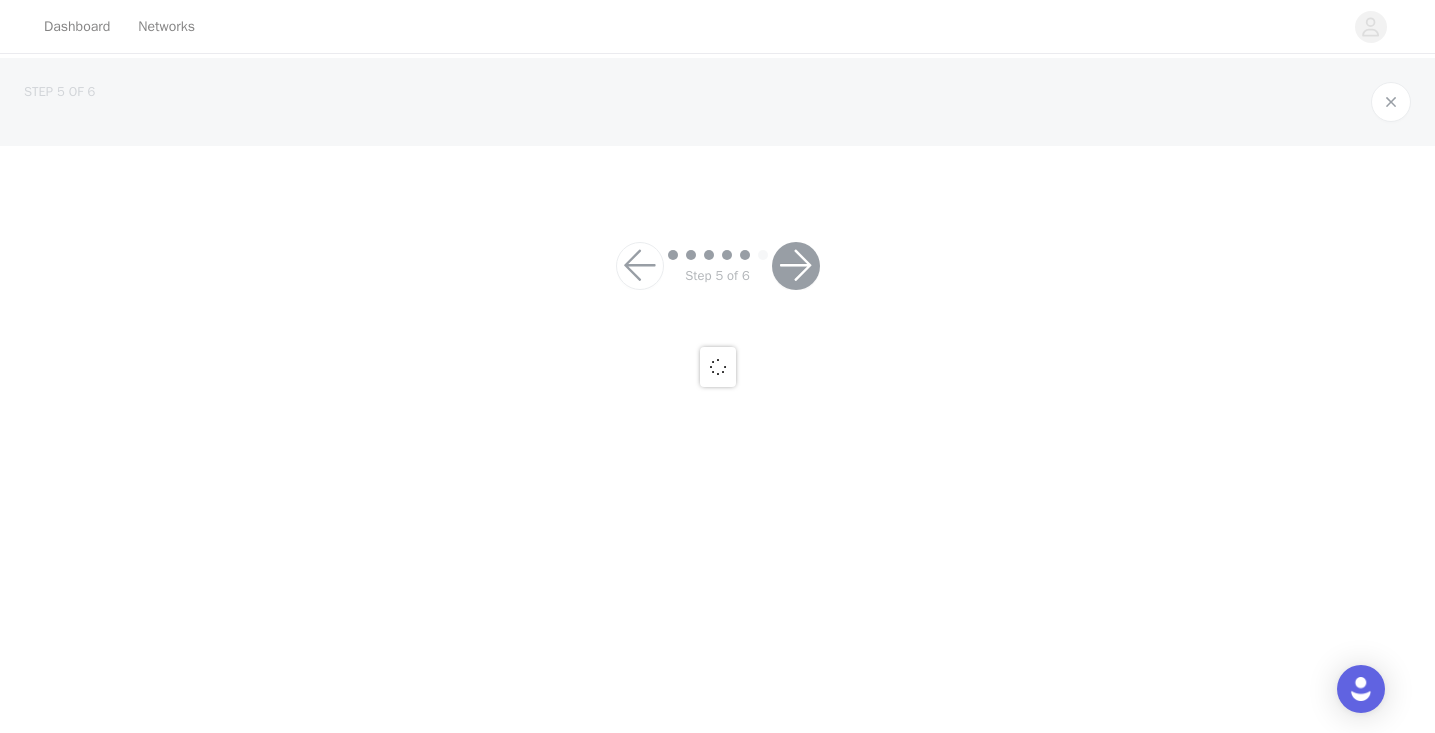scroll, scrollTop: 0, scrollLeft: 0, axis: both 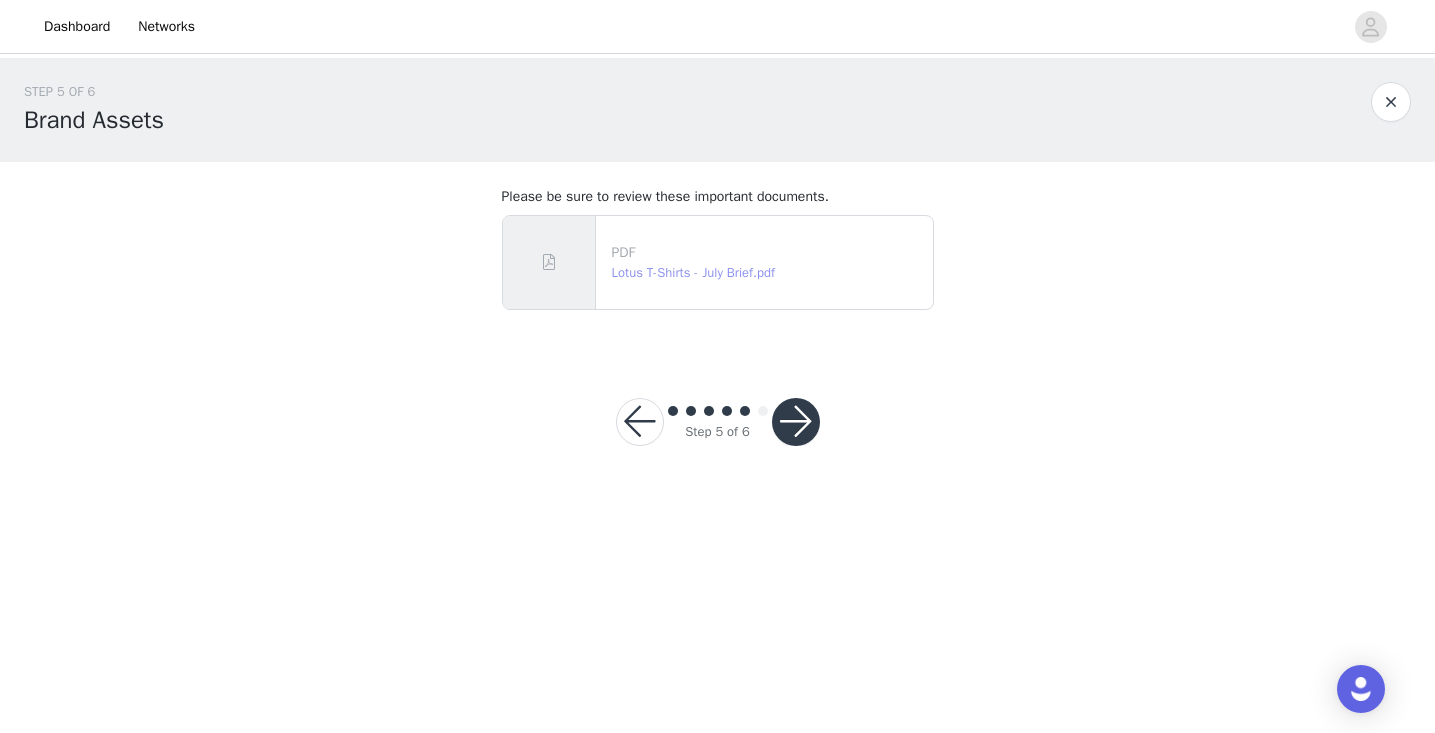 click on "Lotus T-Shirts - July Brief.pdf" at bounding box center [693, 272] 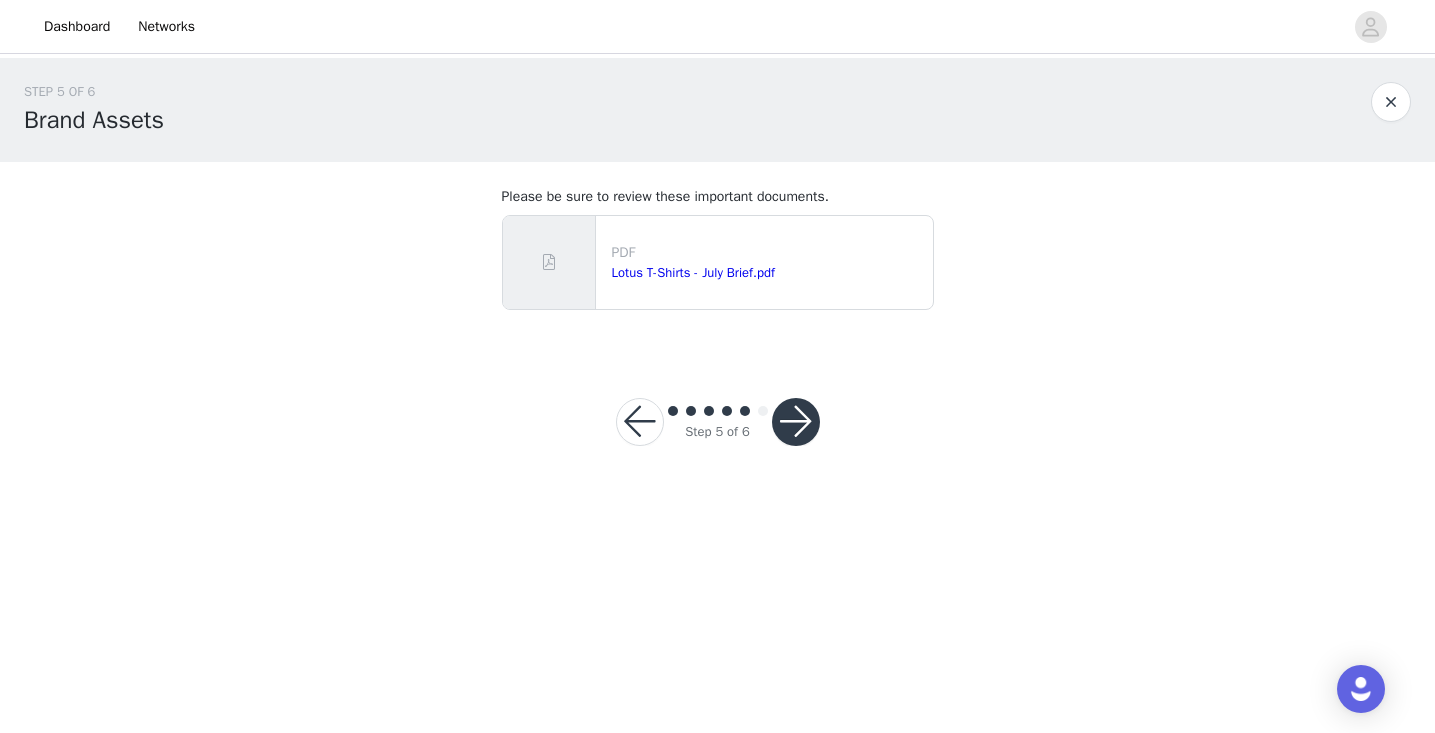 click at bounding box center [796, 422] 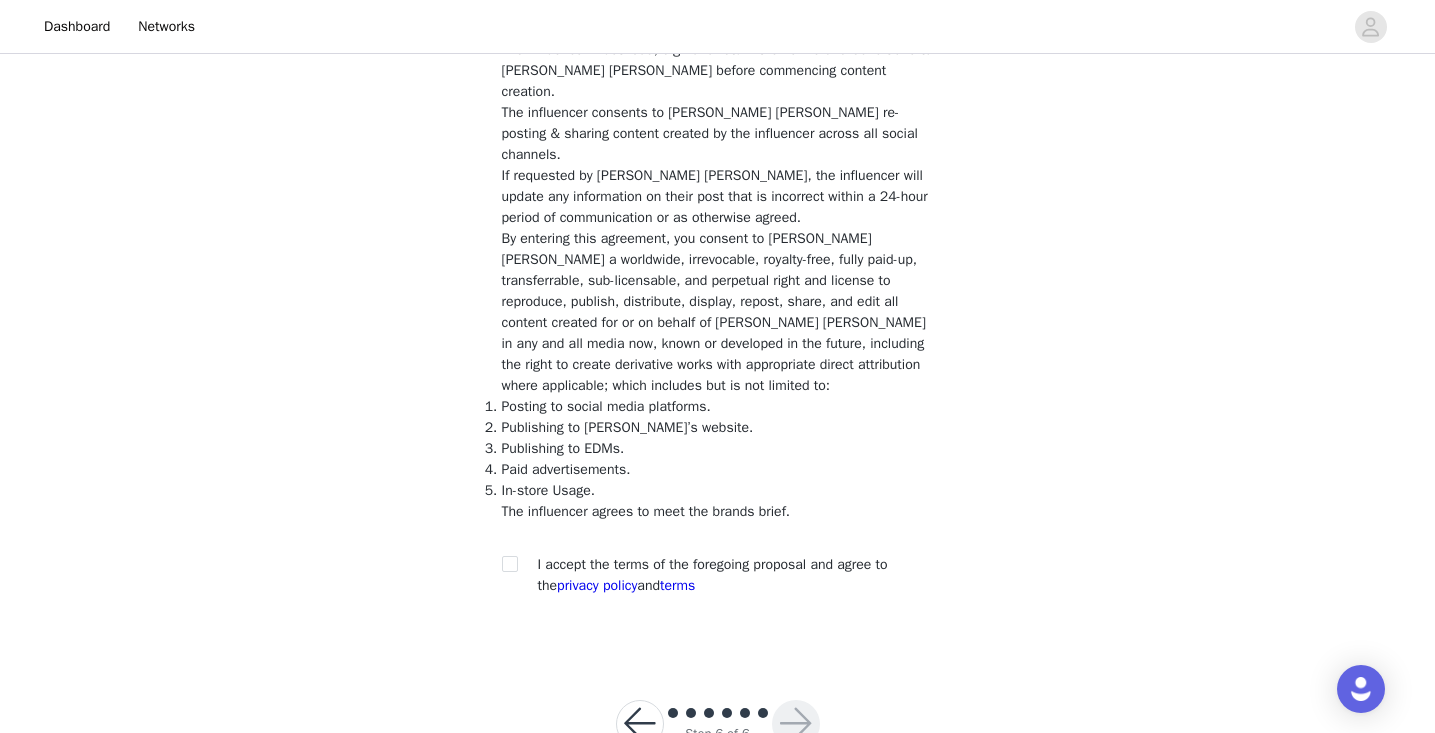 scroll, scrollTop: 674, scrollLeft: 0, axis: vertical 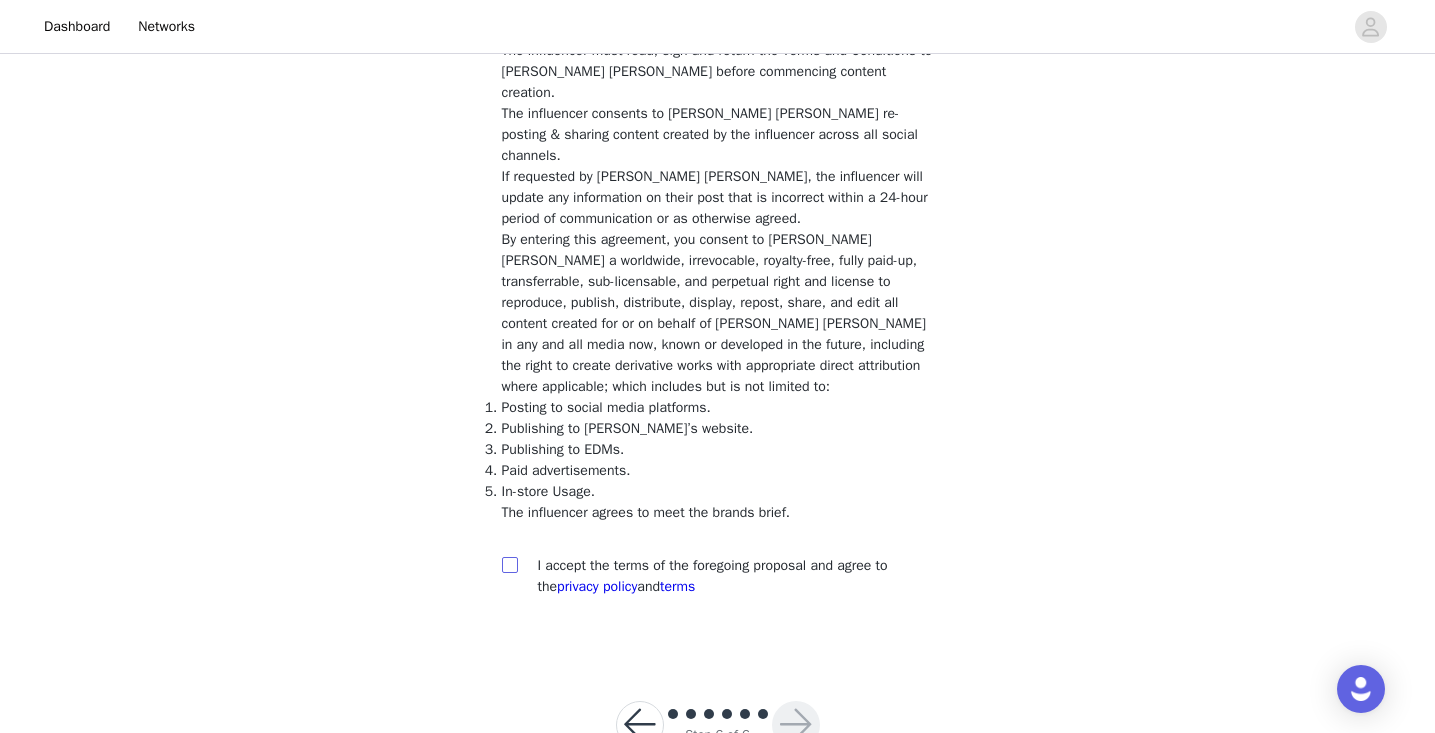 click at bounding box center [509, 564] 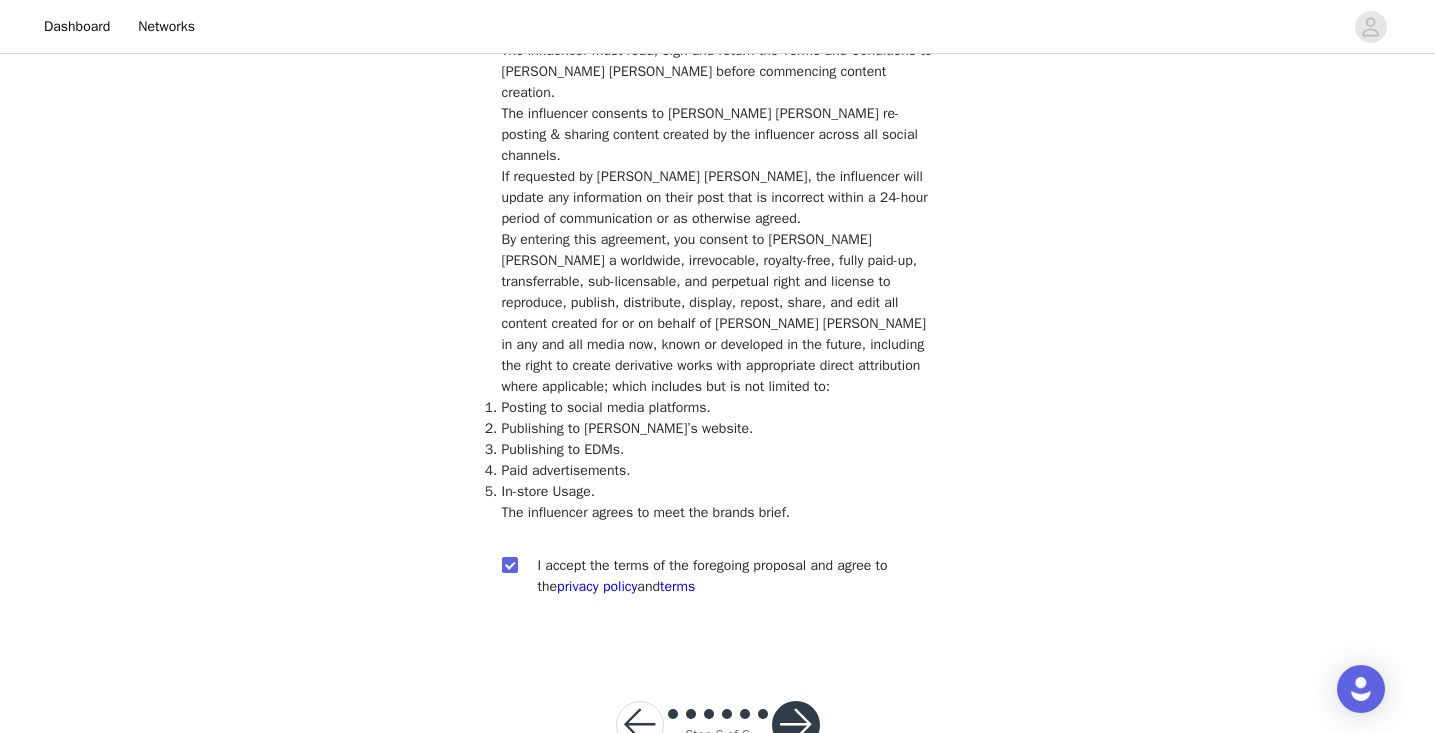 click at bounding box center [796, 725] 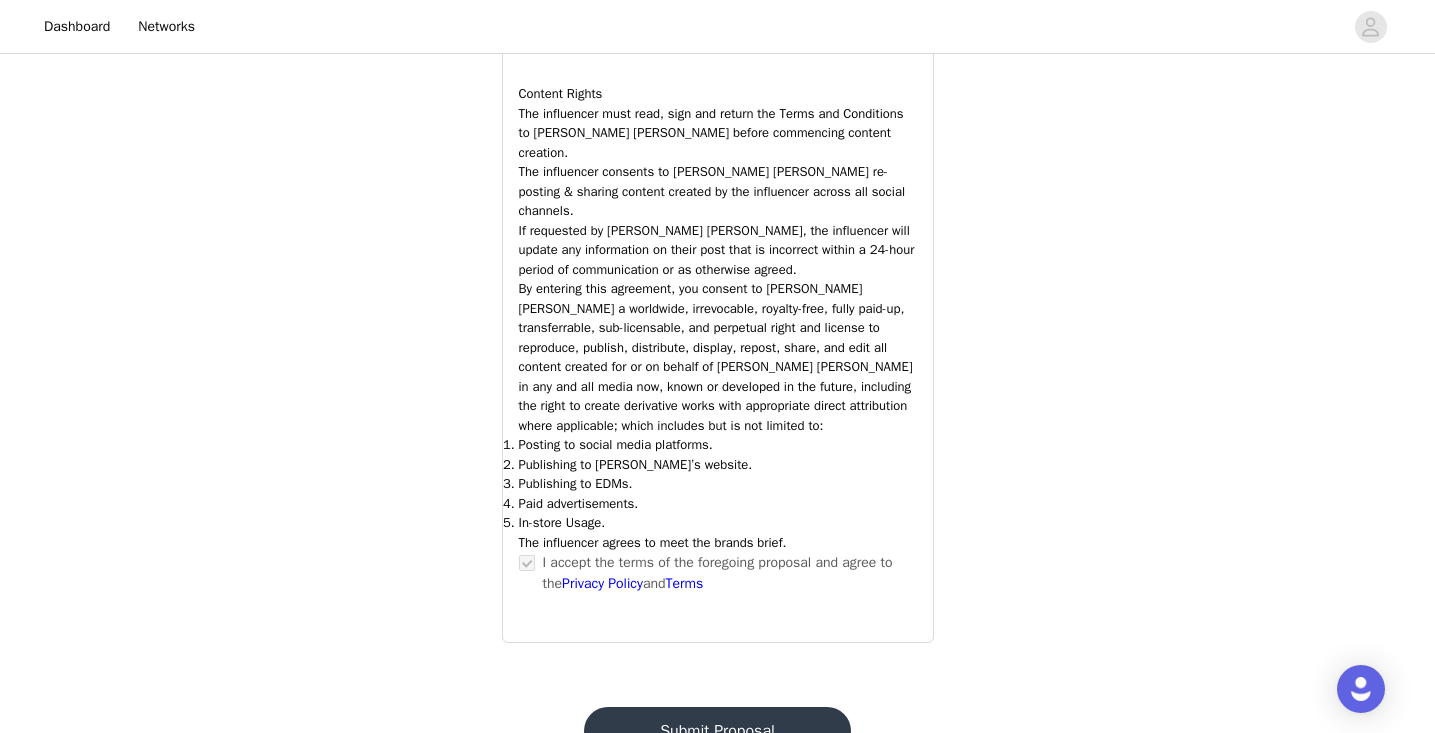 scroll, scrollTop: 2316, scrollLeft: 0, axis: vertical 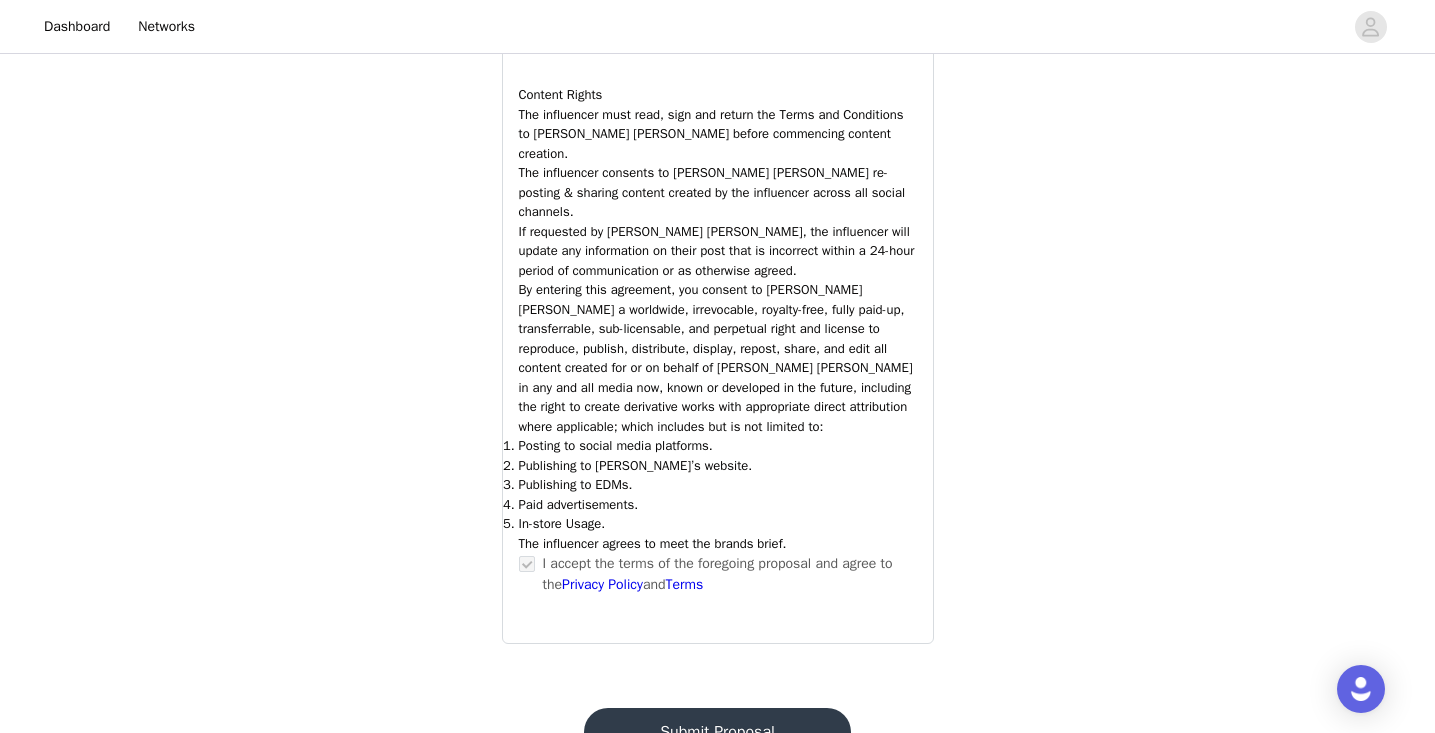 click on "Submit Proposal" at bounding box center [717, 732] 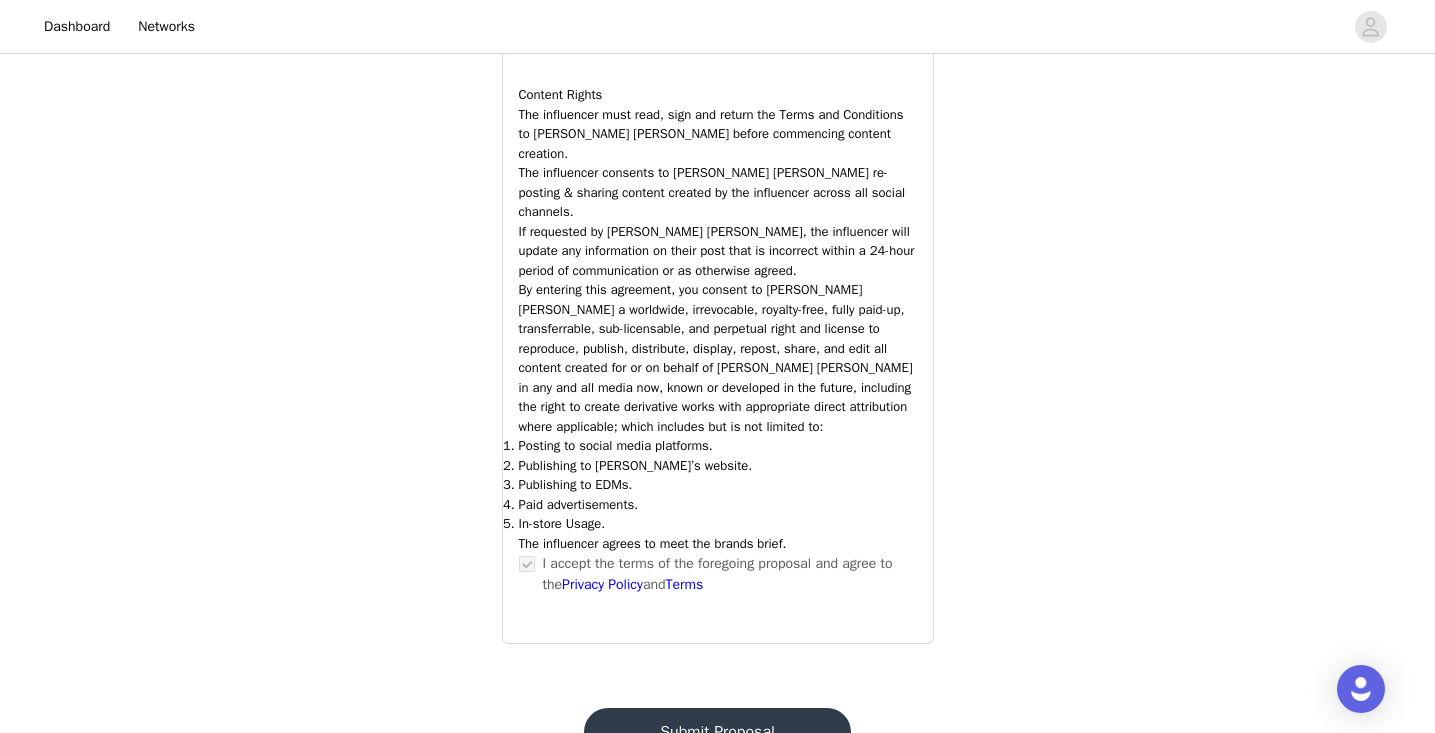scroll, scrollTop: 0, scrollLeft: 0, axis: both 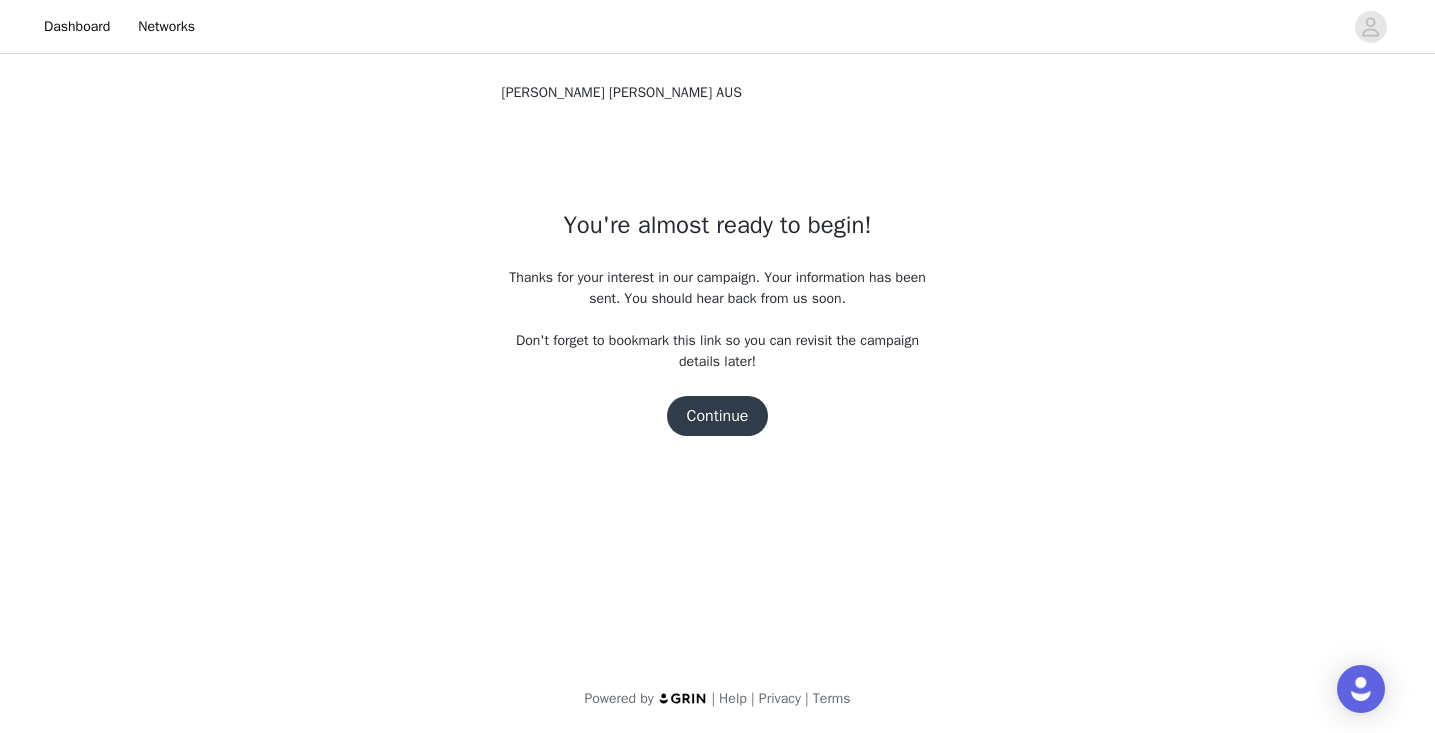 click on "Continue" at bounding box center (718, 416) 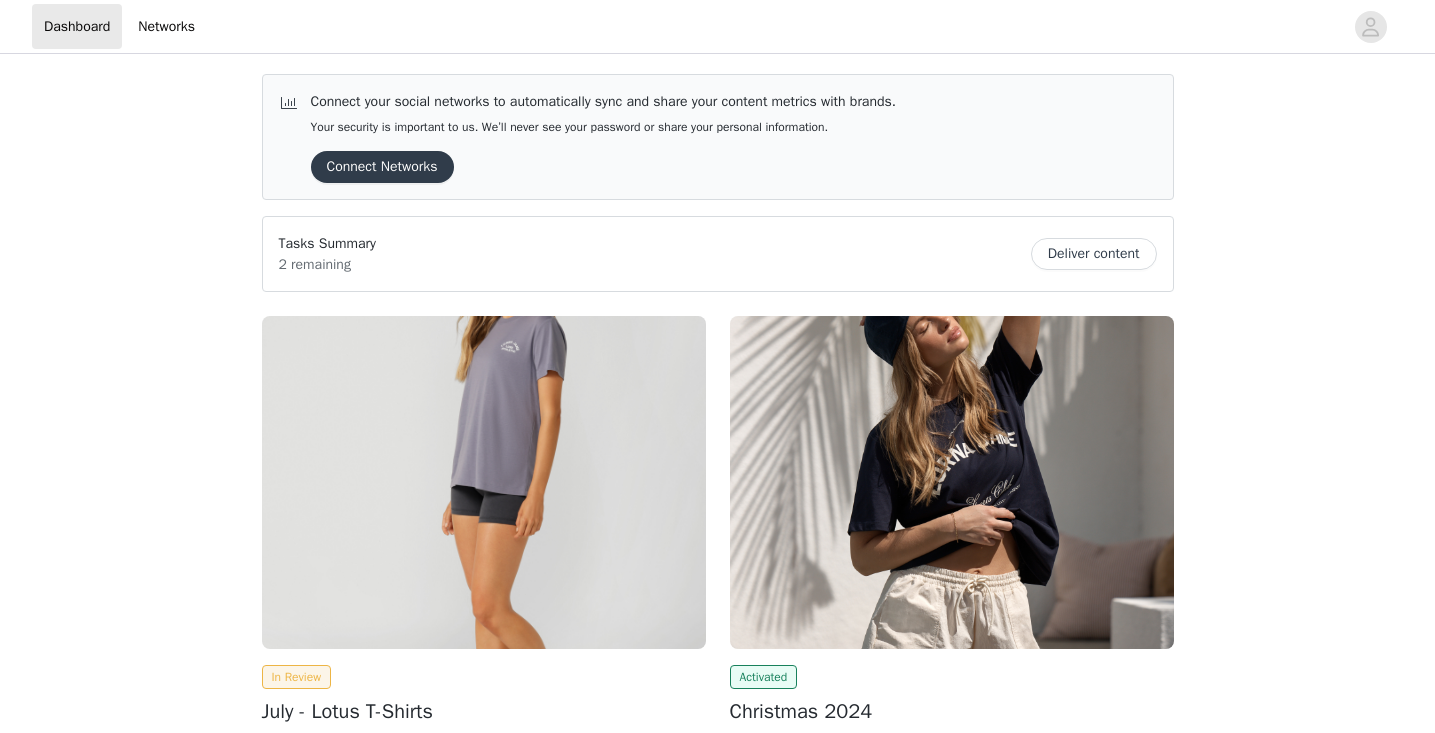 scroll, scrollTop: 0, scrollLeft: 0, axis: both 